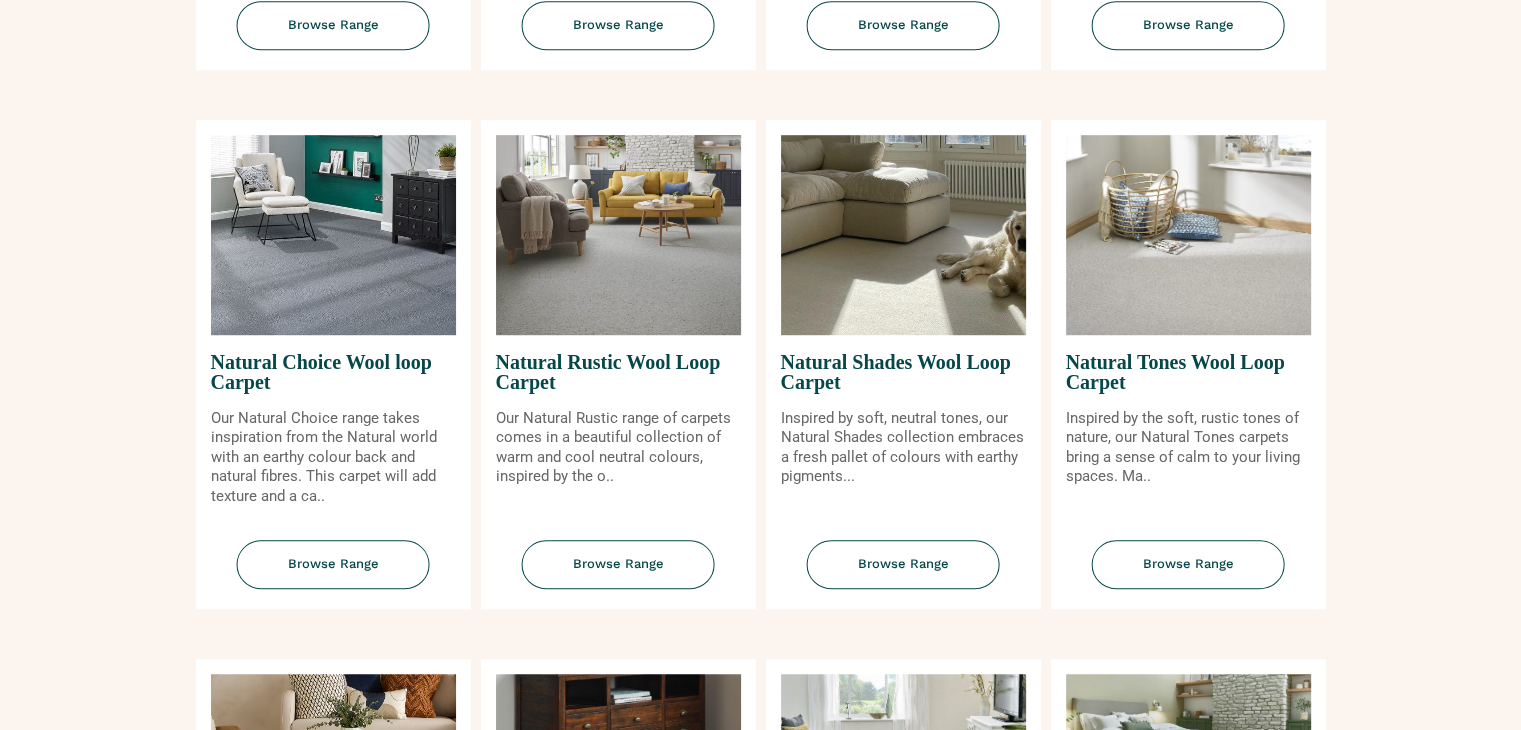 scroll, scrollTop: 1280, scrollLeft: 0, axis: vertical 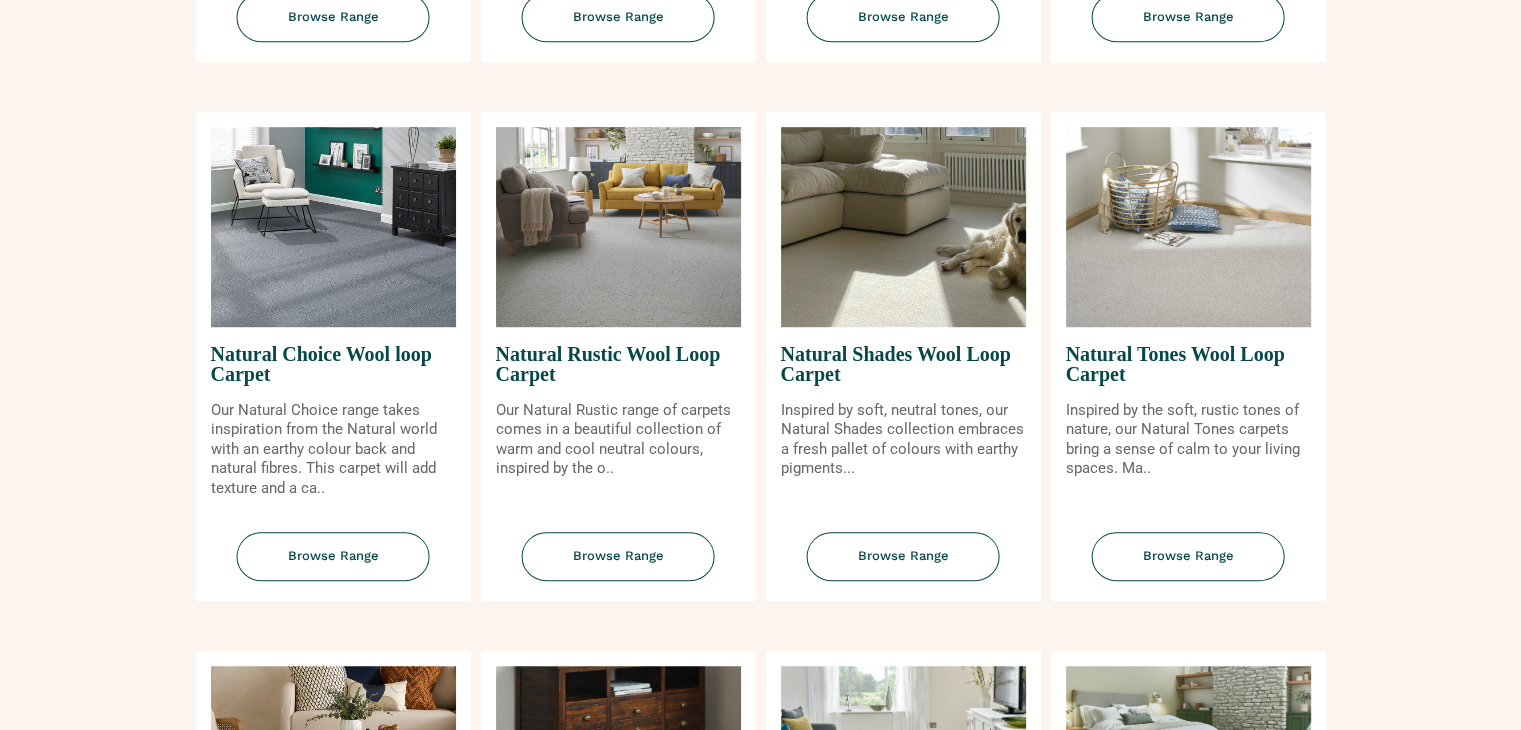 click at bounding box center (903, 227) 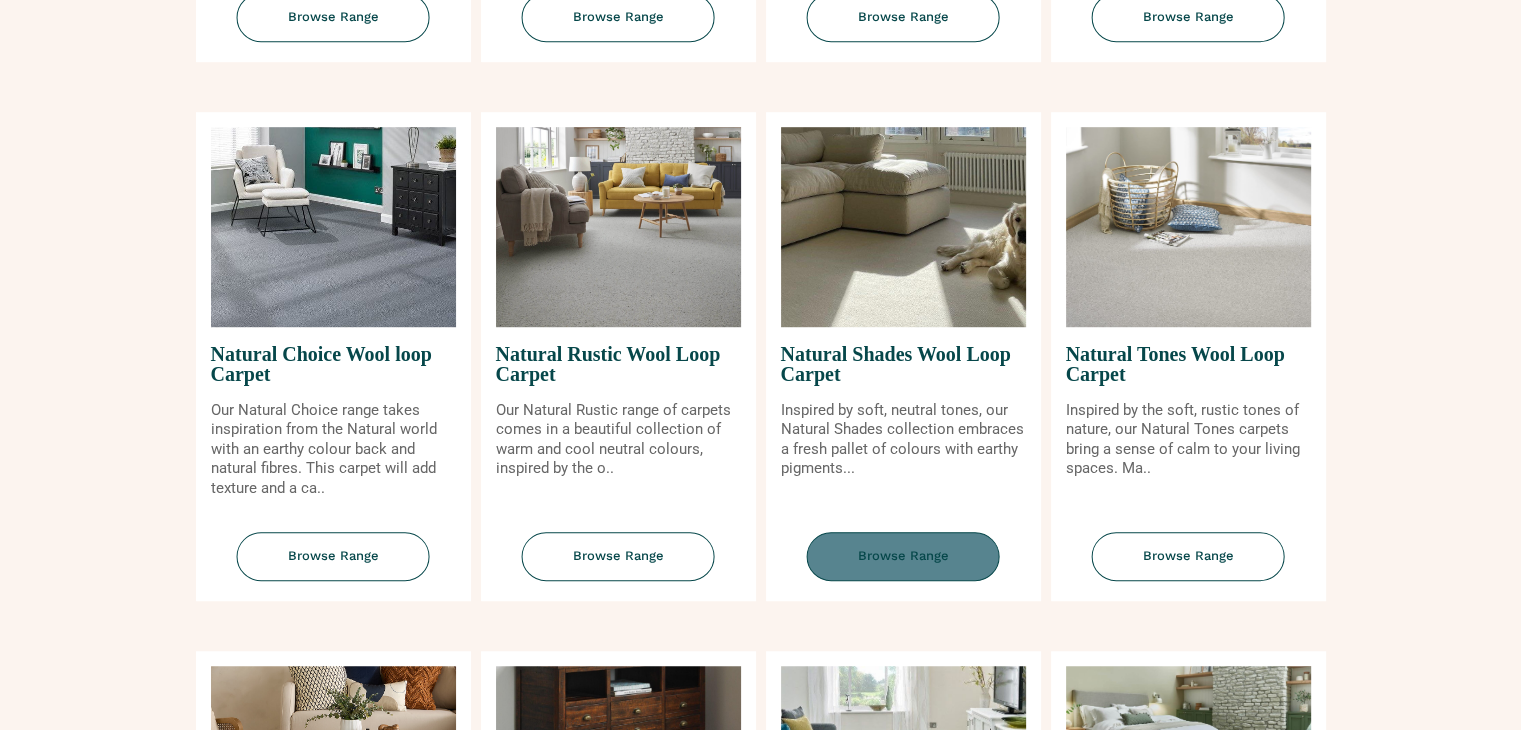click on "Browse Range" at bounding box center (903, 556) 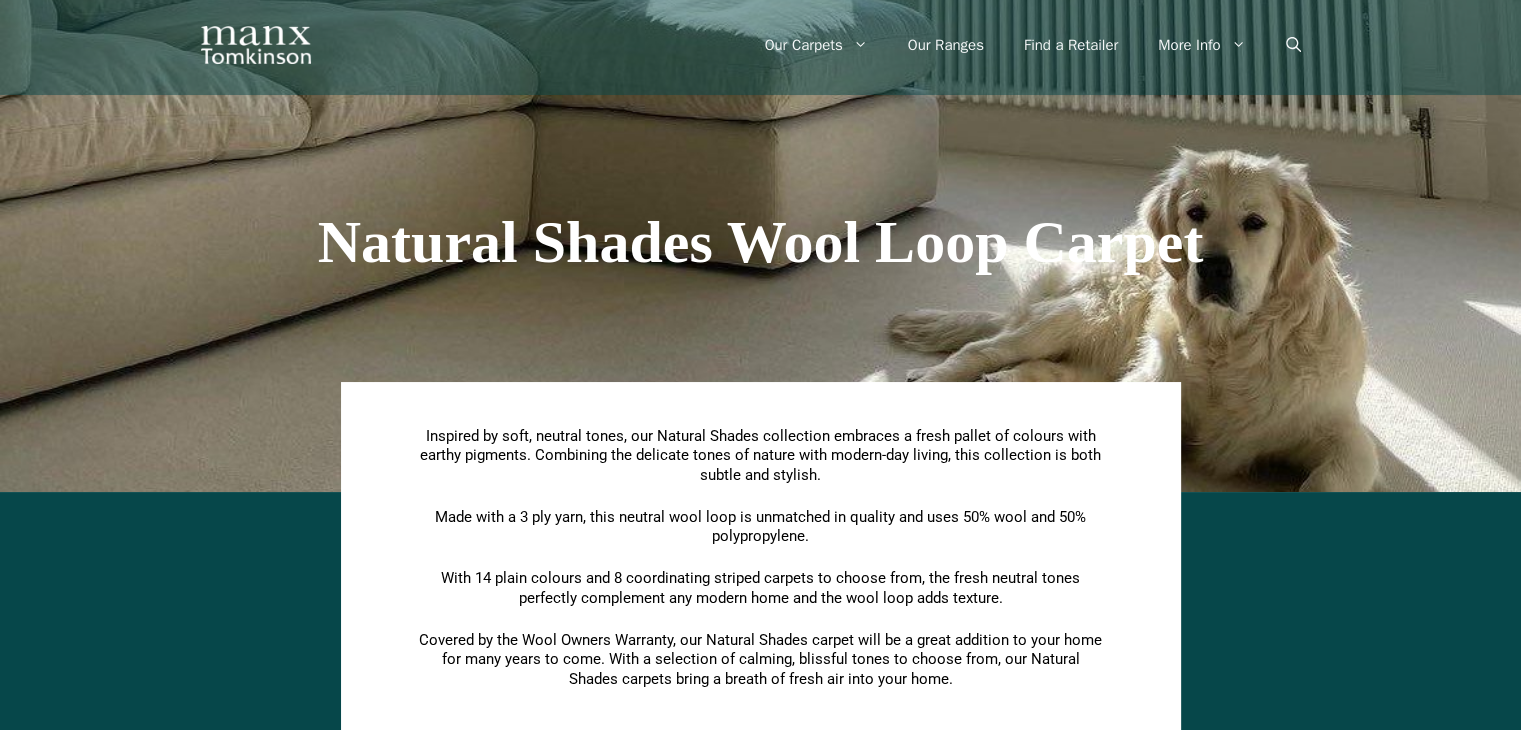 scroll, scrollTop: 0, scrollLeft: 0, axis: both 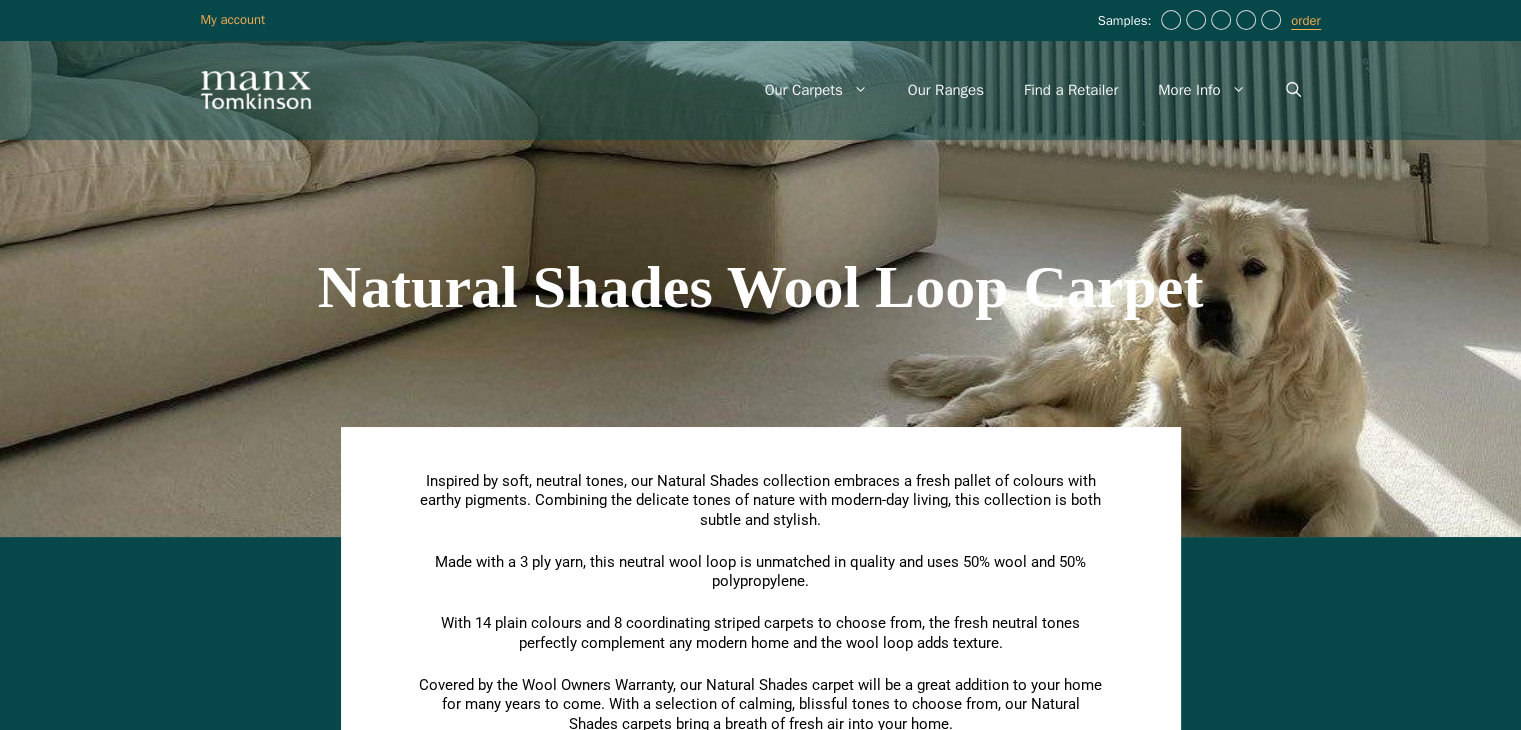 click at bounding box center (1171, 20) 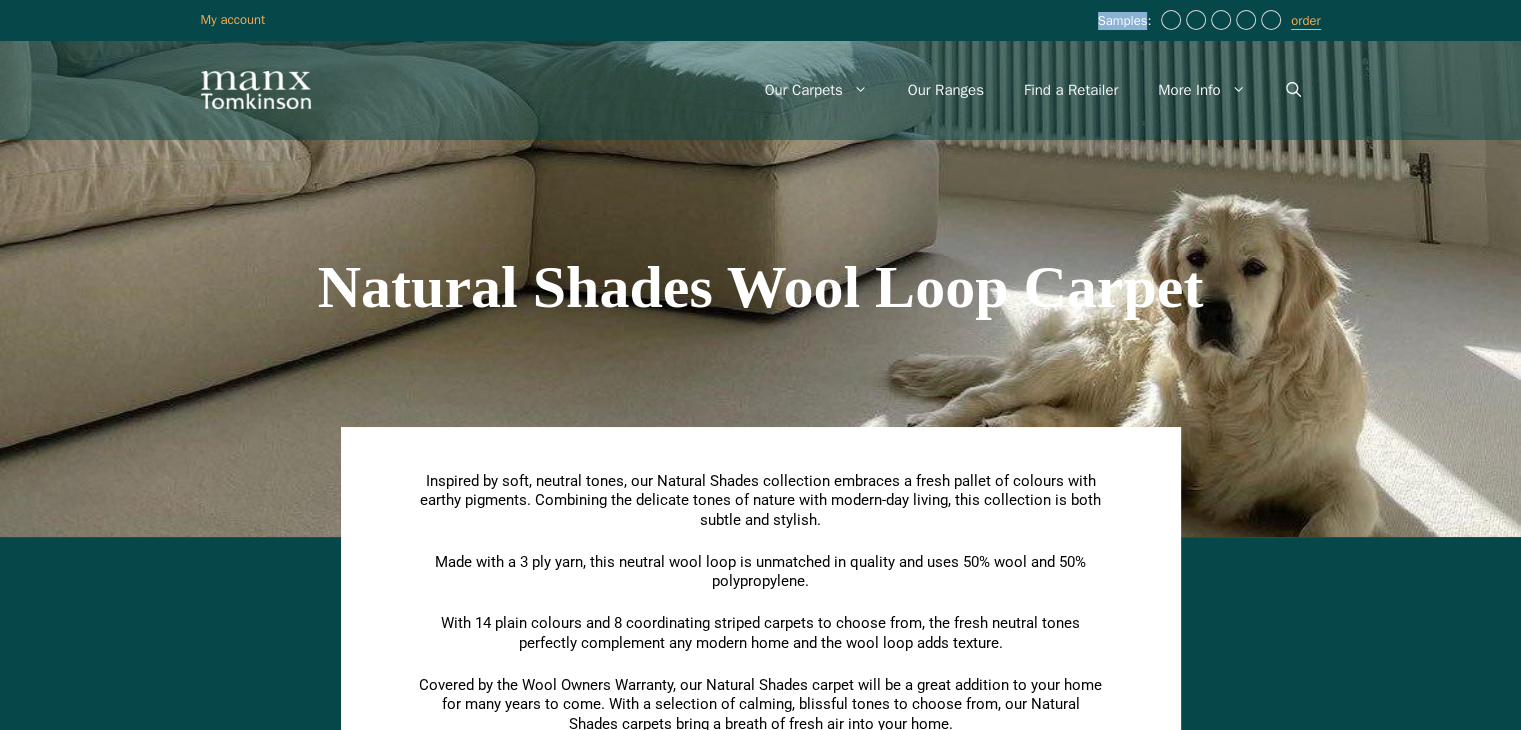click on "Samples:" at bounding box center (1127, 21) 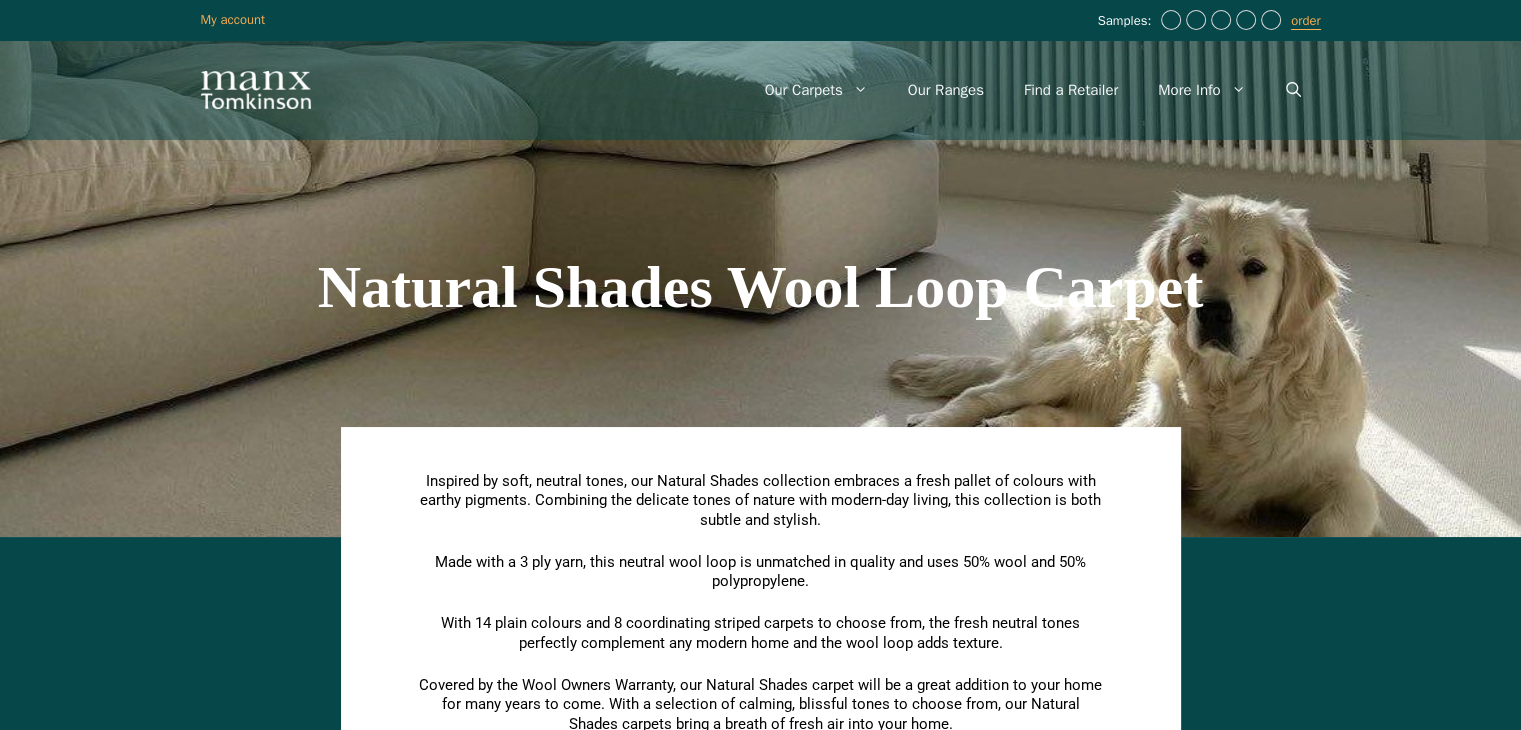 click at bounding box center (1171, 20) 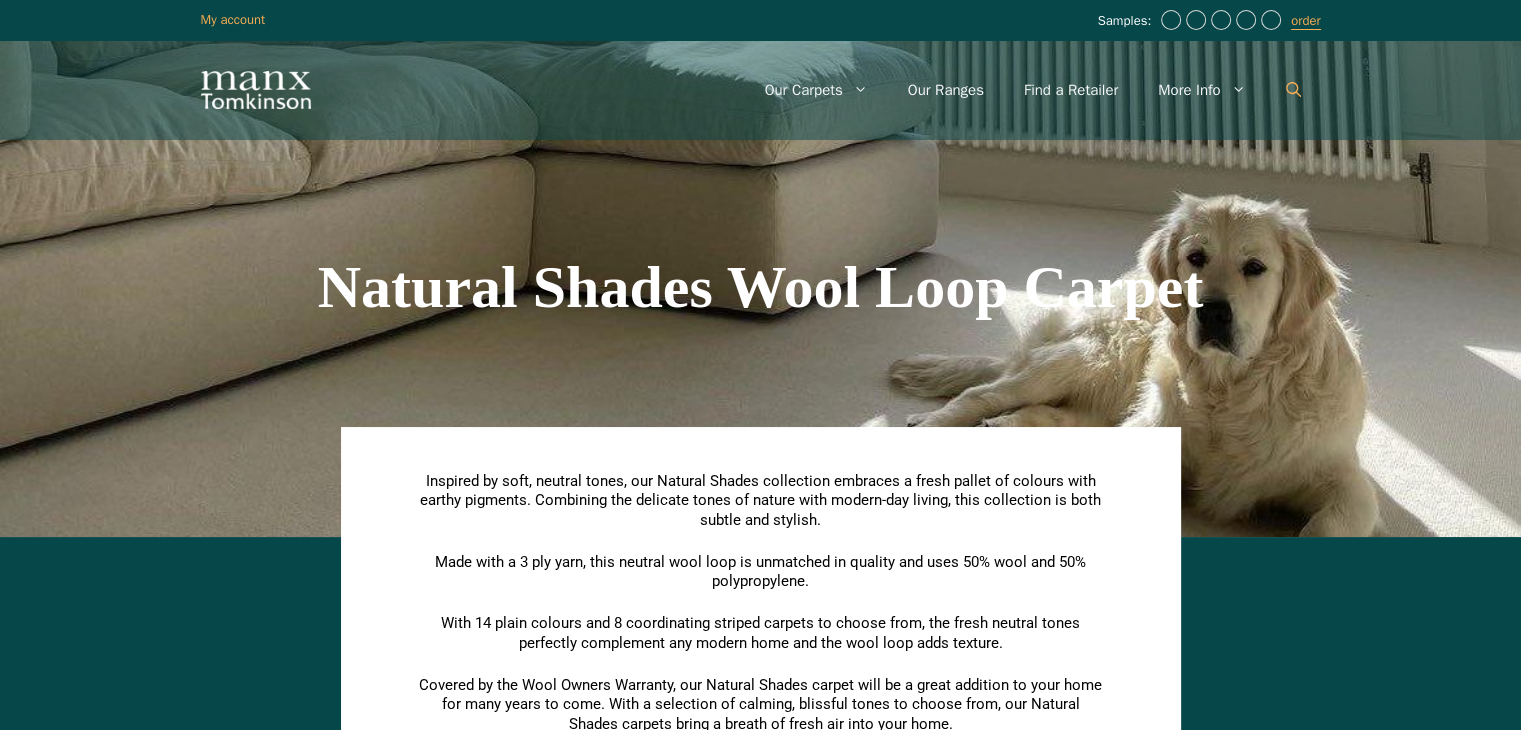 click 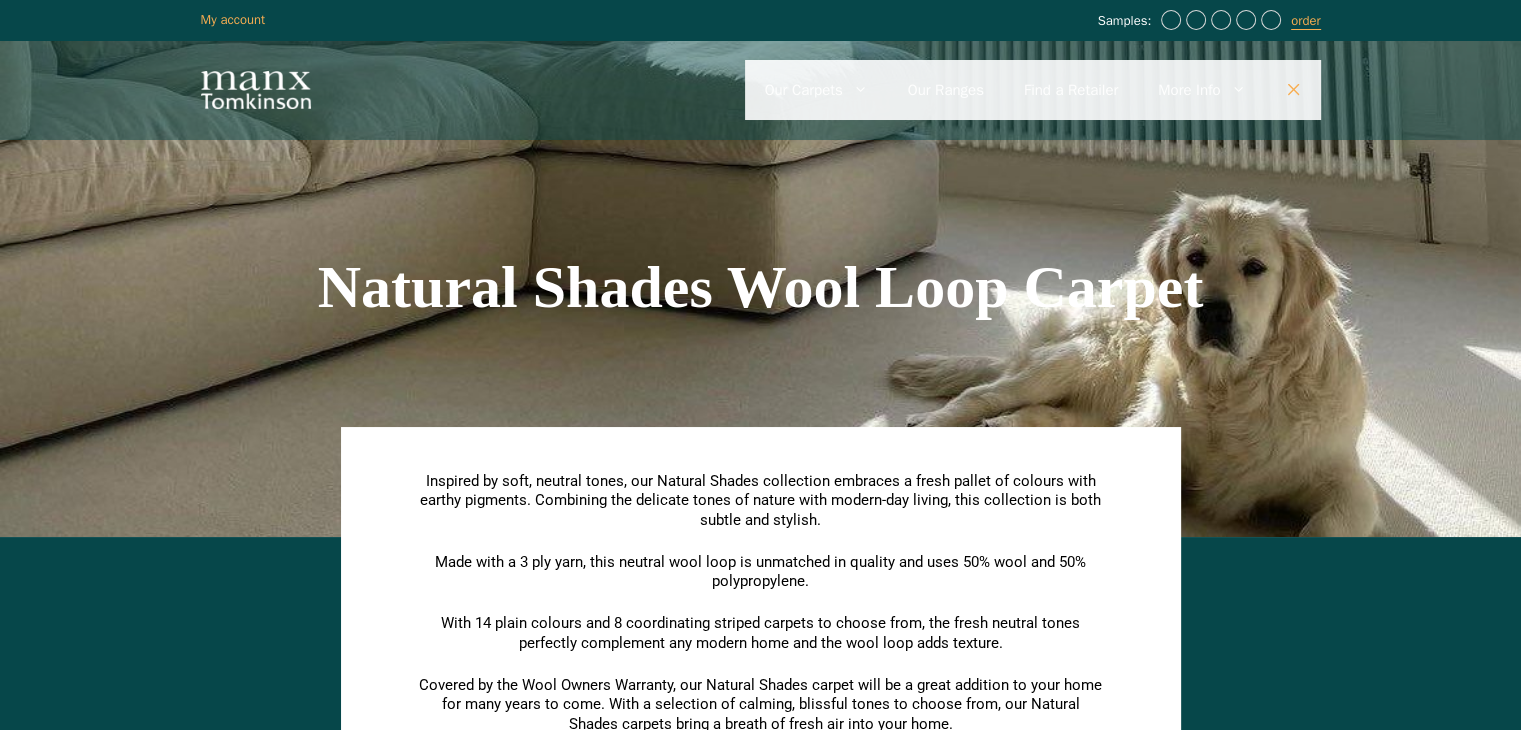 click at bounding box center (1033, 90) 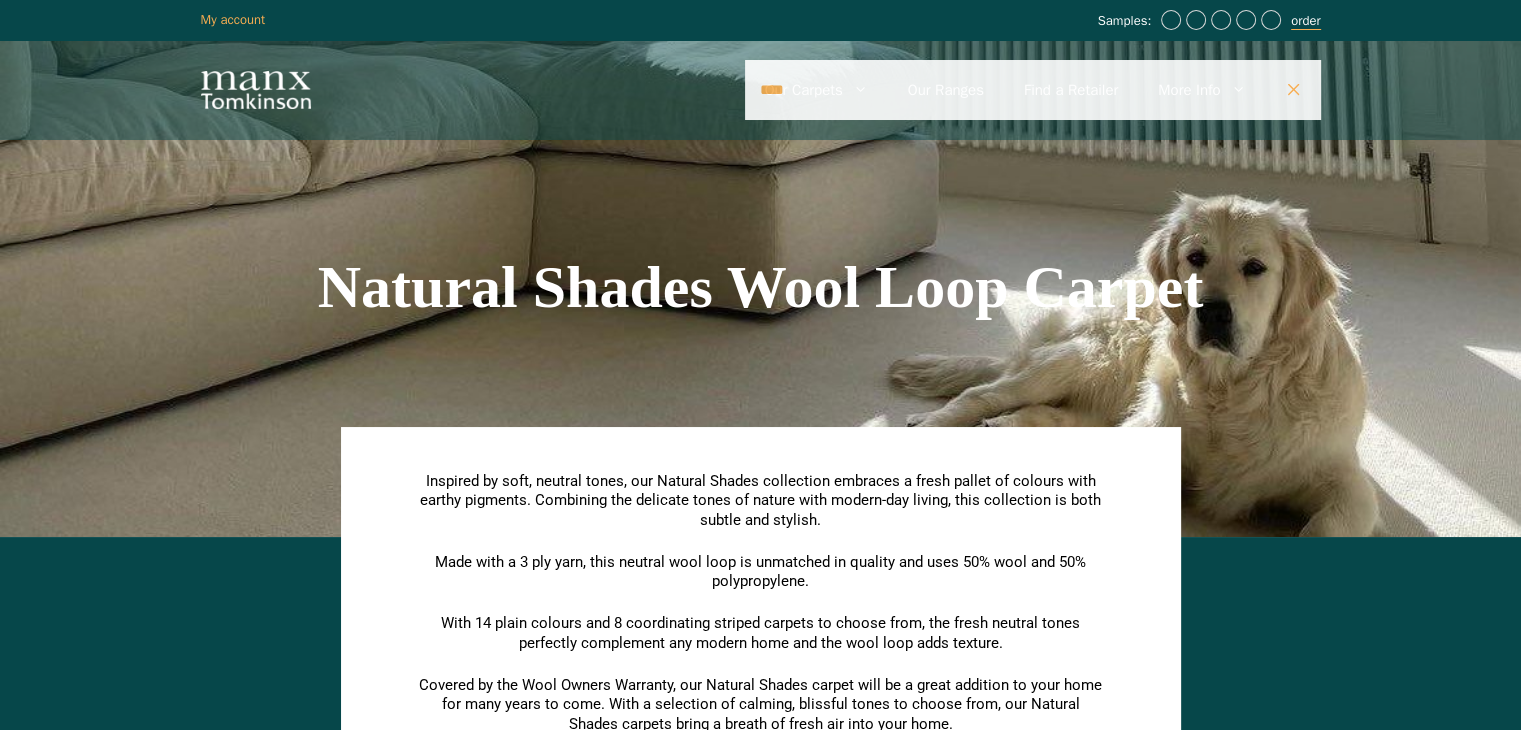 type on "****" 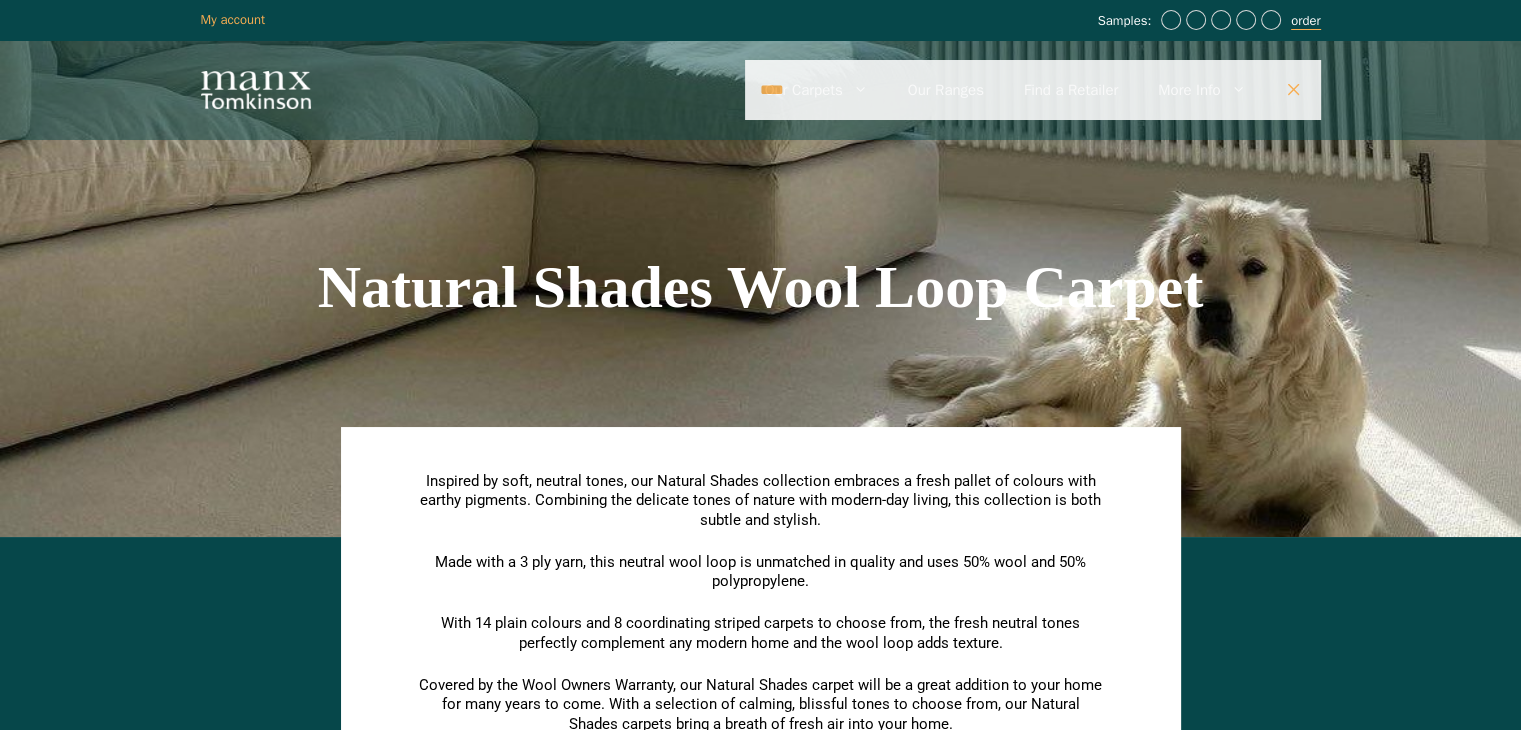 click on "order" at bounding box center (1305, 21) 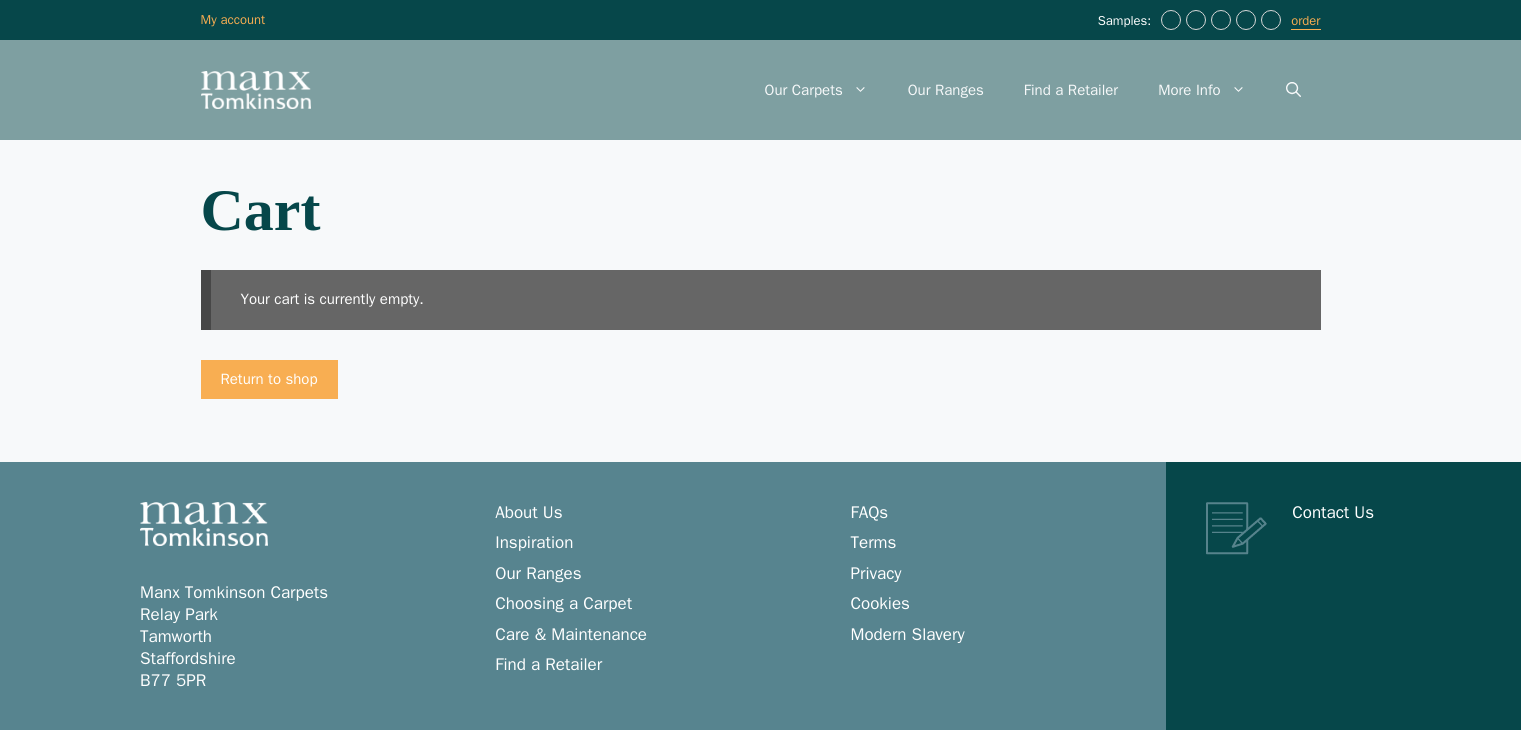 scroll, scrollTop: 0, scrollLeft: 0, axis: both 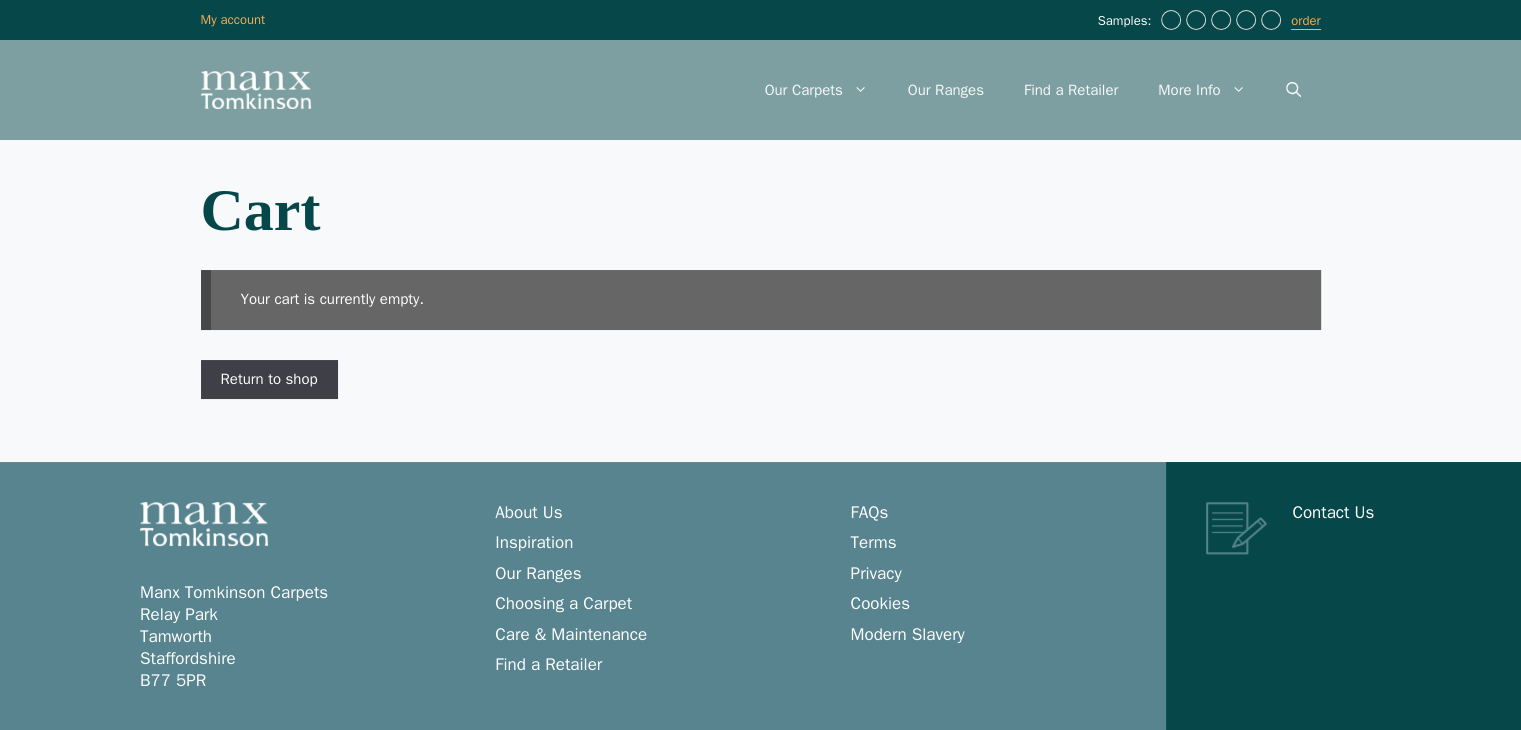 click on "Return to shop" at bounding box center [269, 380] 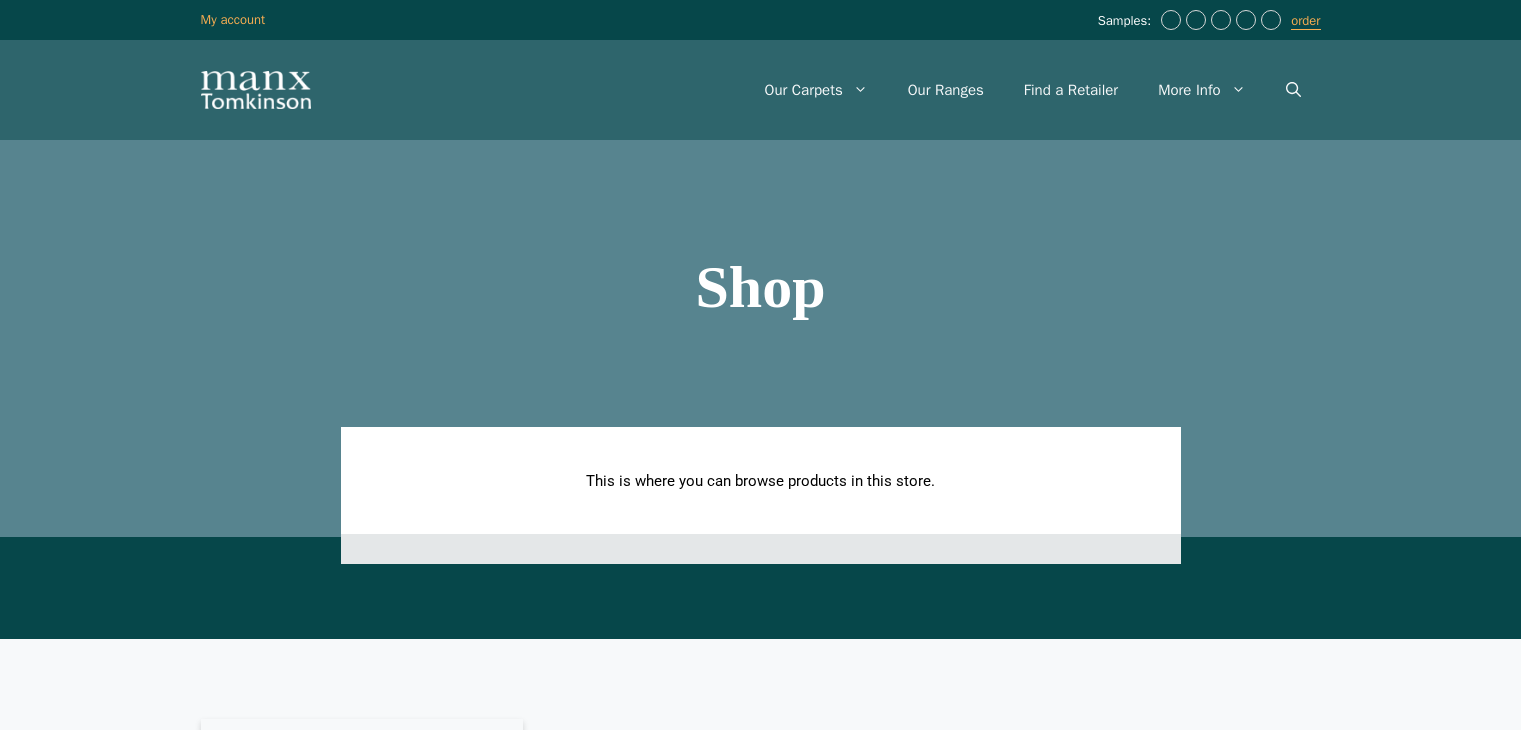 scroll, scrollTop: 0, scrollLeft: 0, axis: both 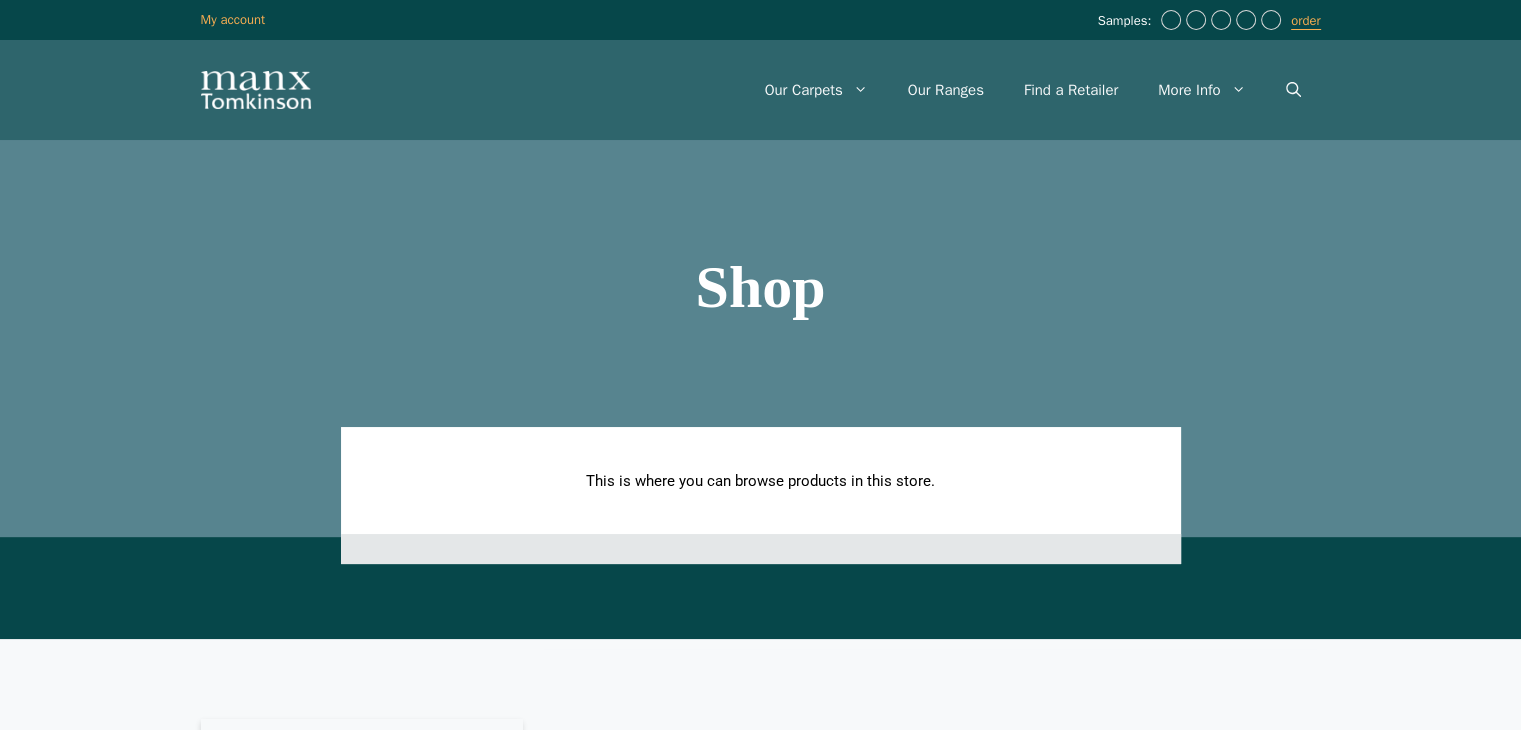 click on "This is where you can browse products in this store." at bounding box center (761, 482) 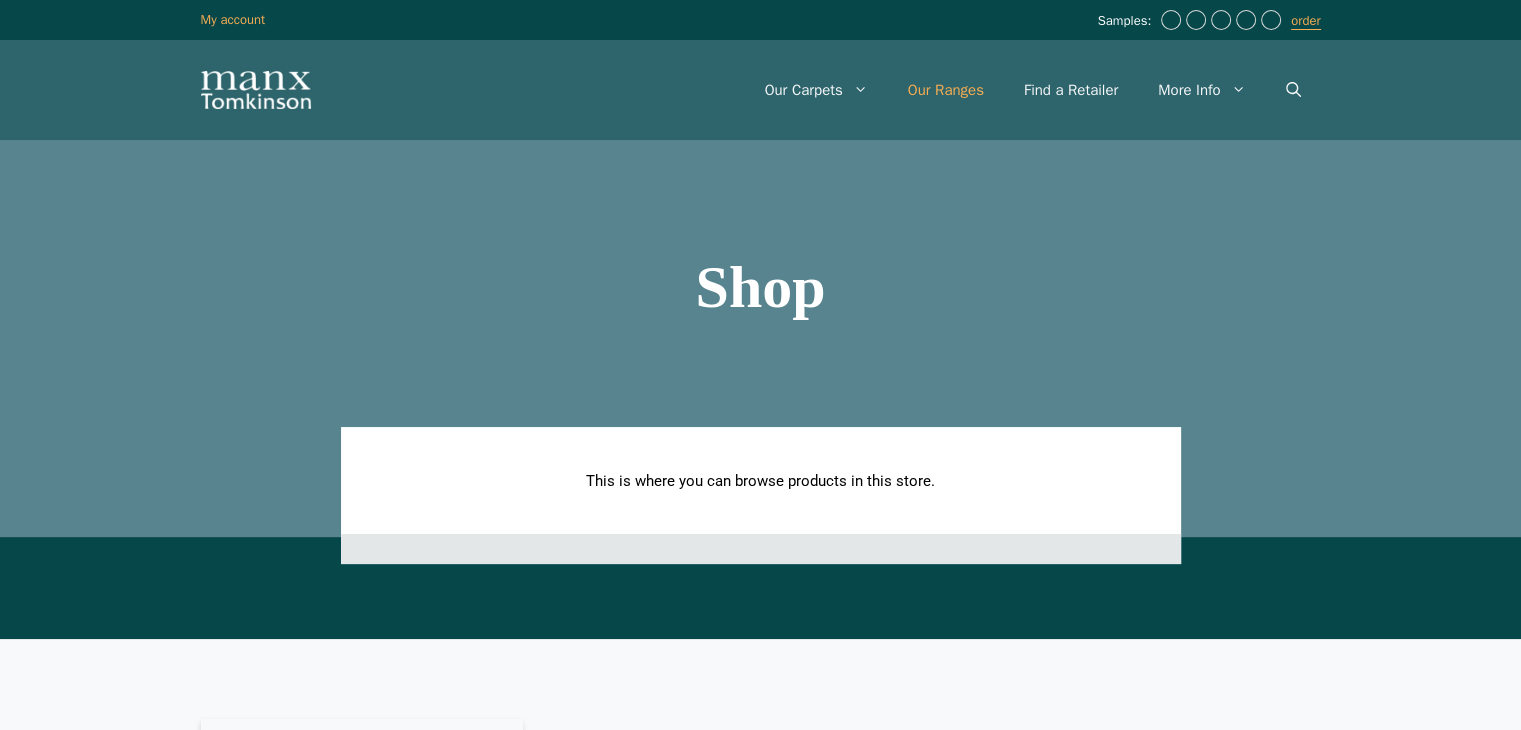 click on "Our Ranges" at bounding box center [946, 90] 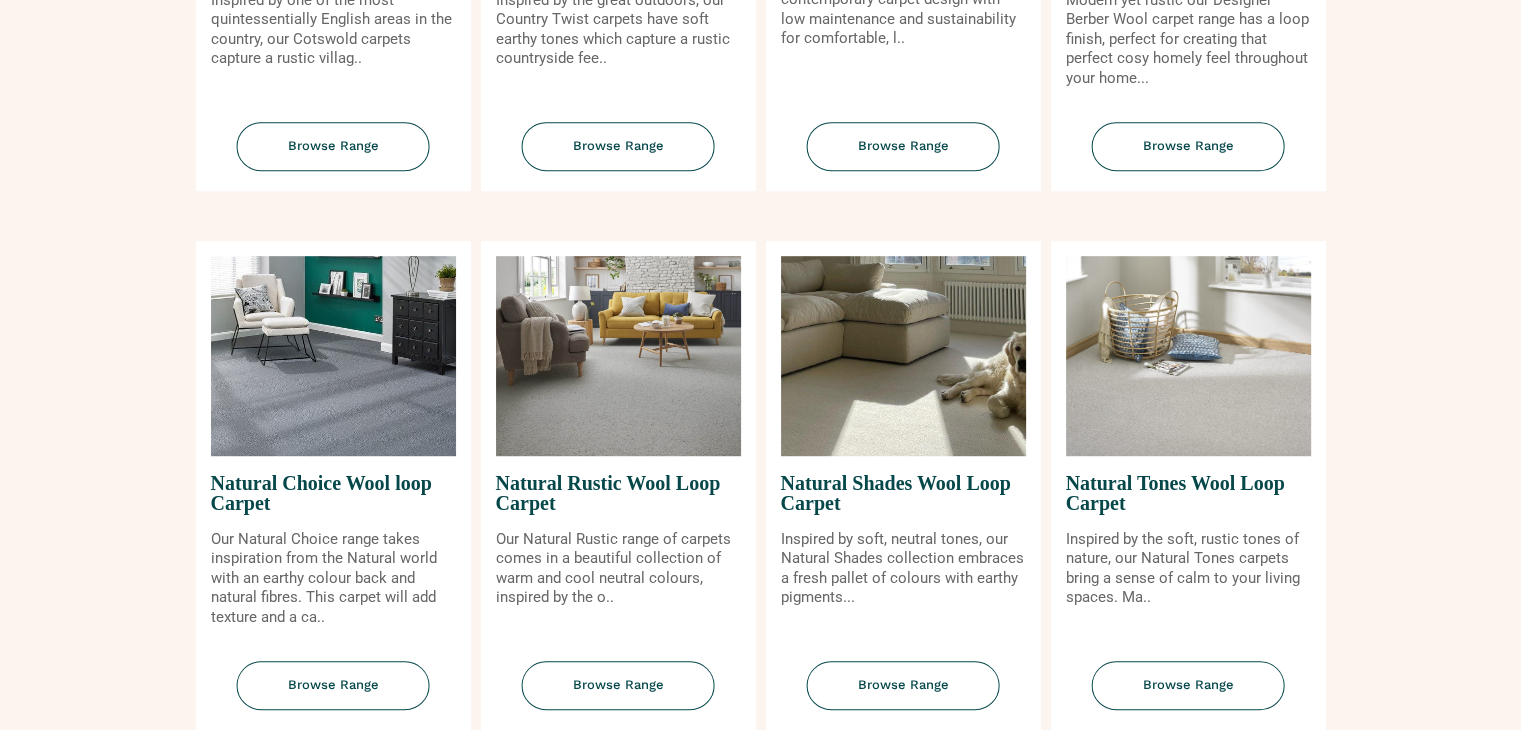 scroll, scrollTop: 1320, scrollLeft: 0, axis: vertical 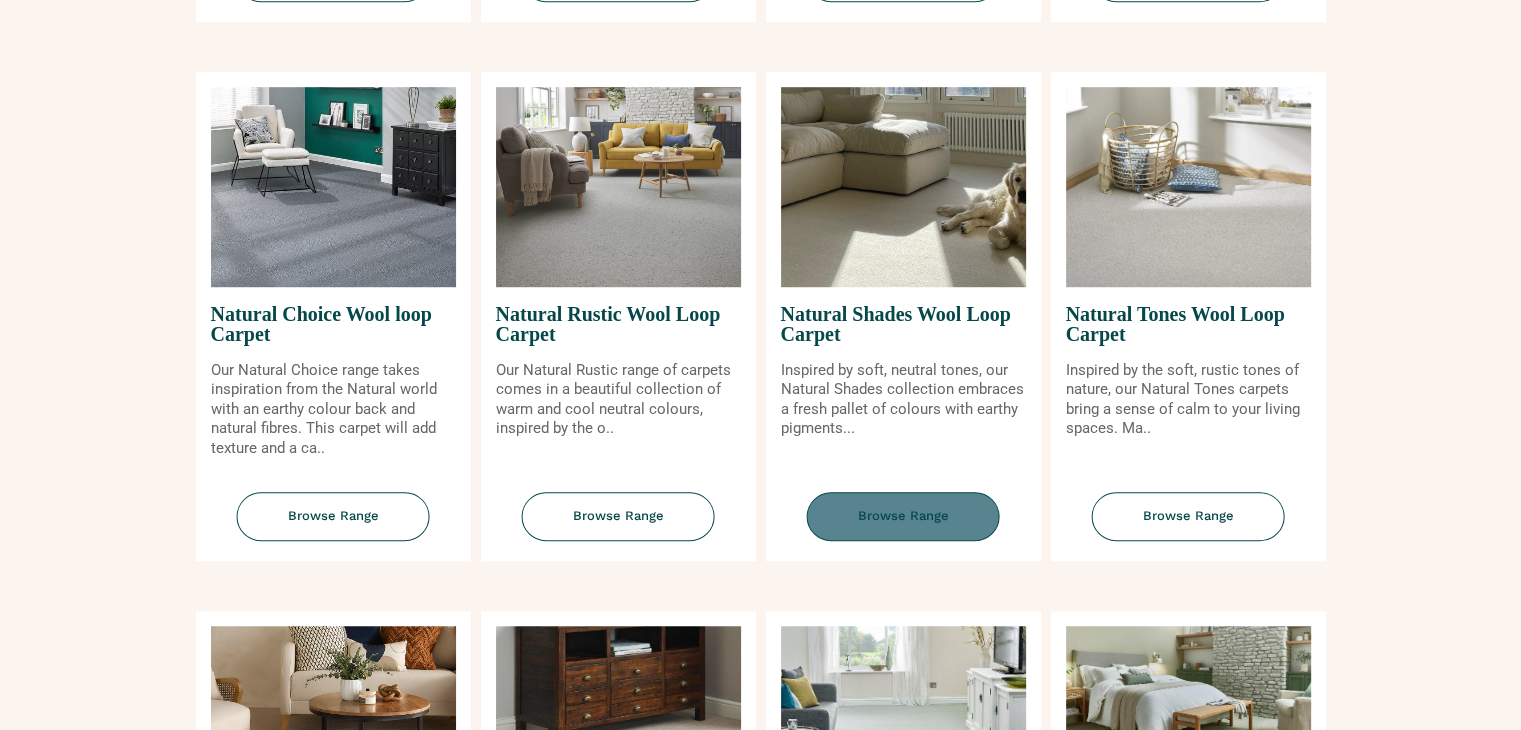 click on "Browse Range" at bounding box center (903, 516) 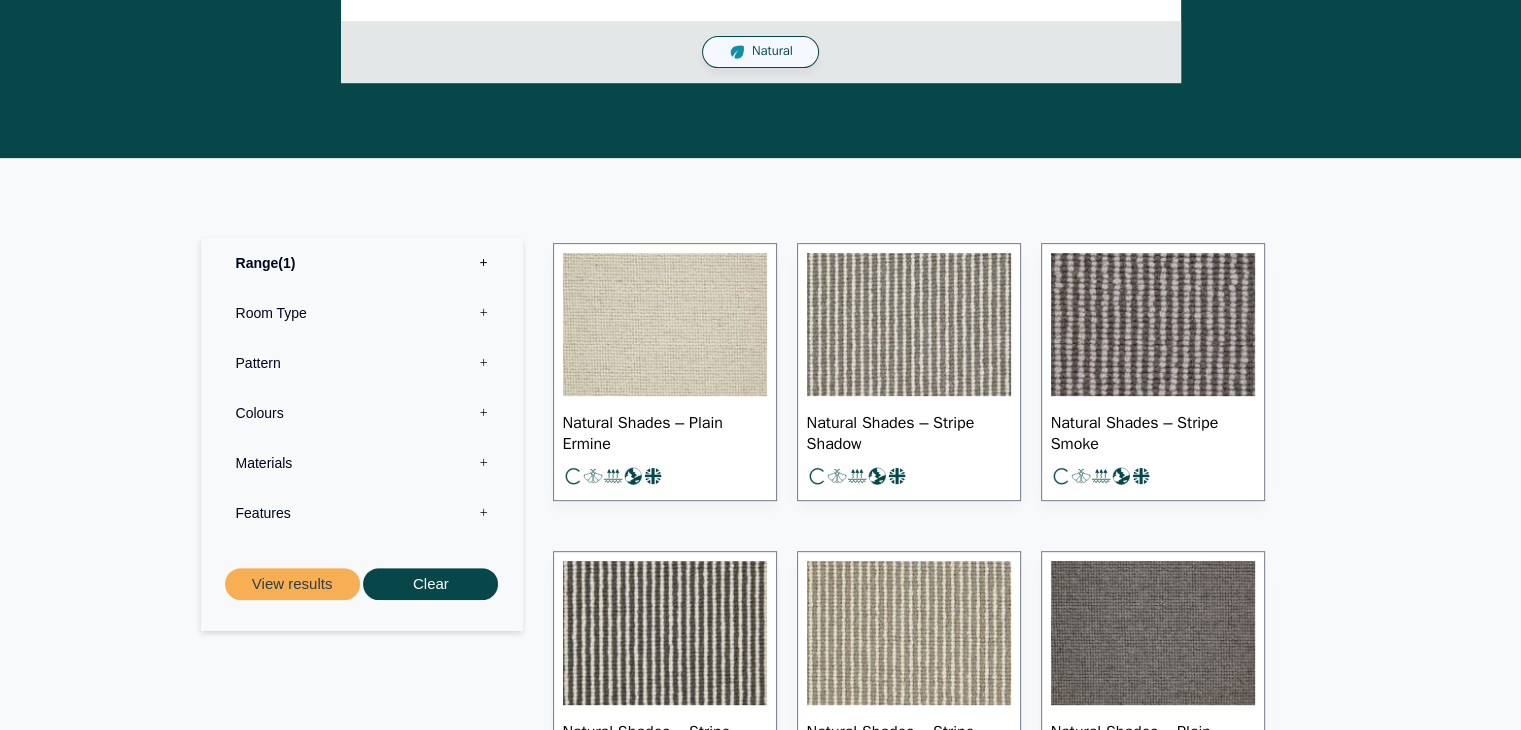 scroll, scrollTop: 760, scrollLeft: 0, axis: vertical 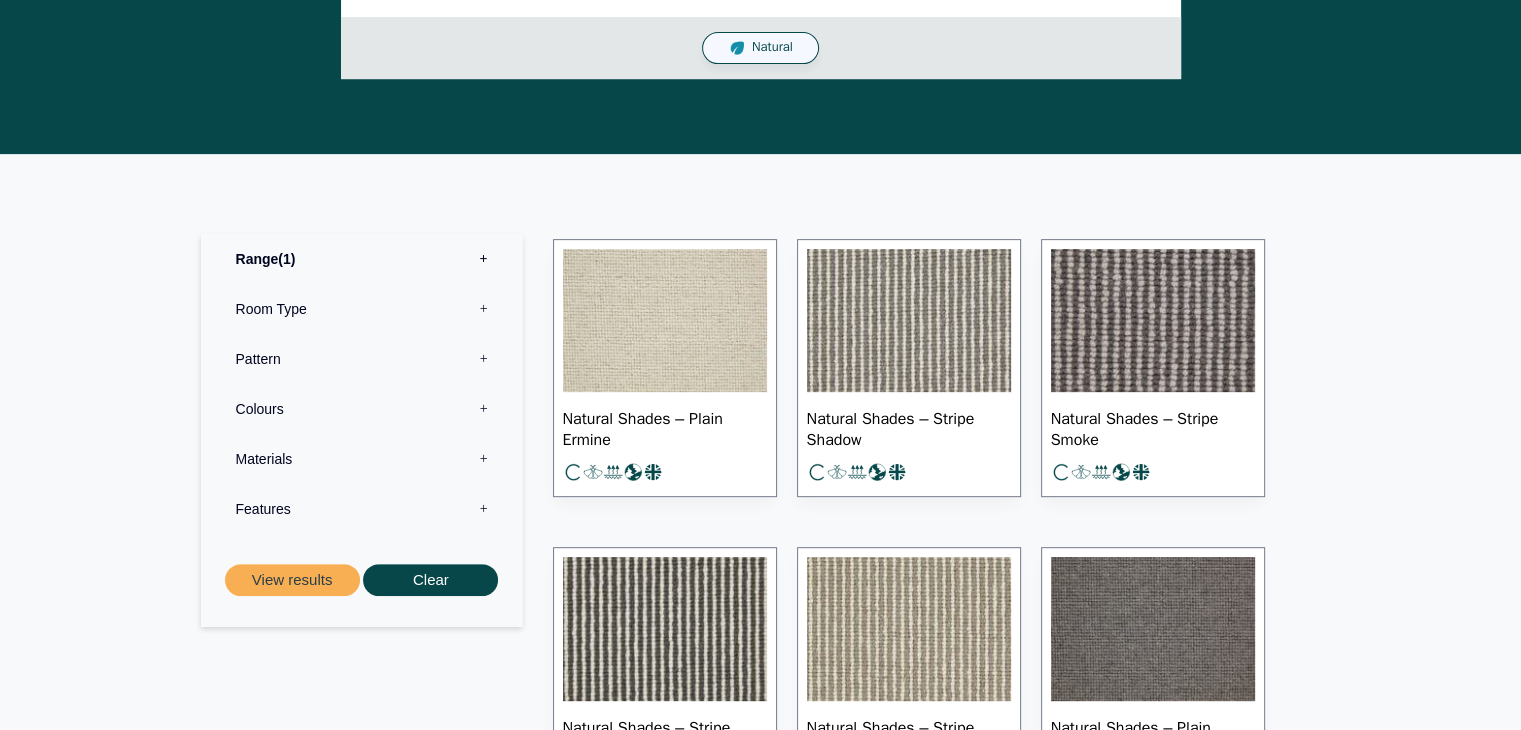 click at bounding box center [909, 321] 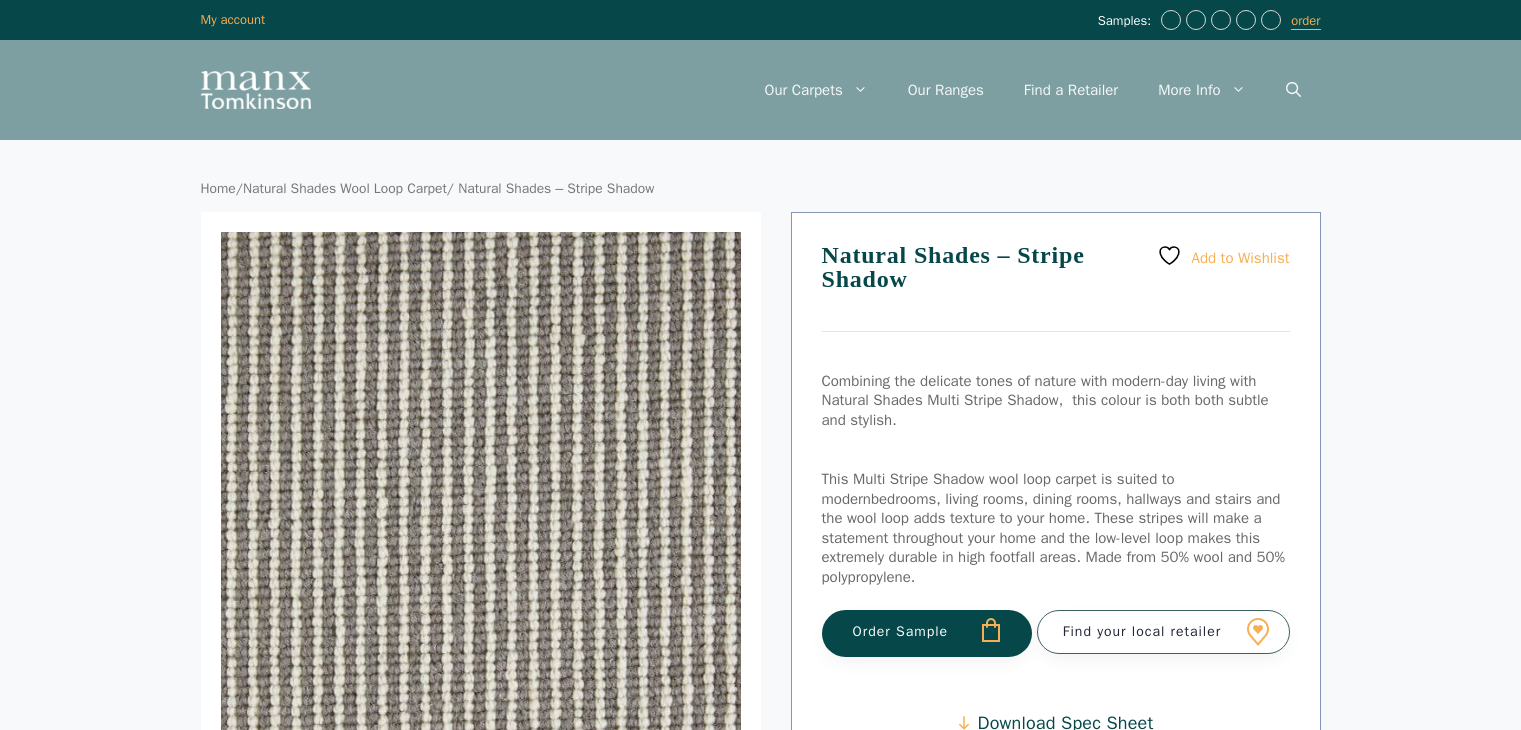 scroll, scrollTop: 0, scrollLeft: 0, axis: both 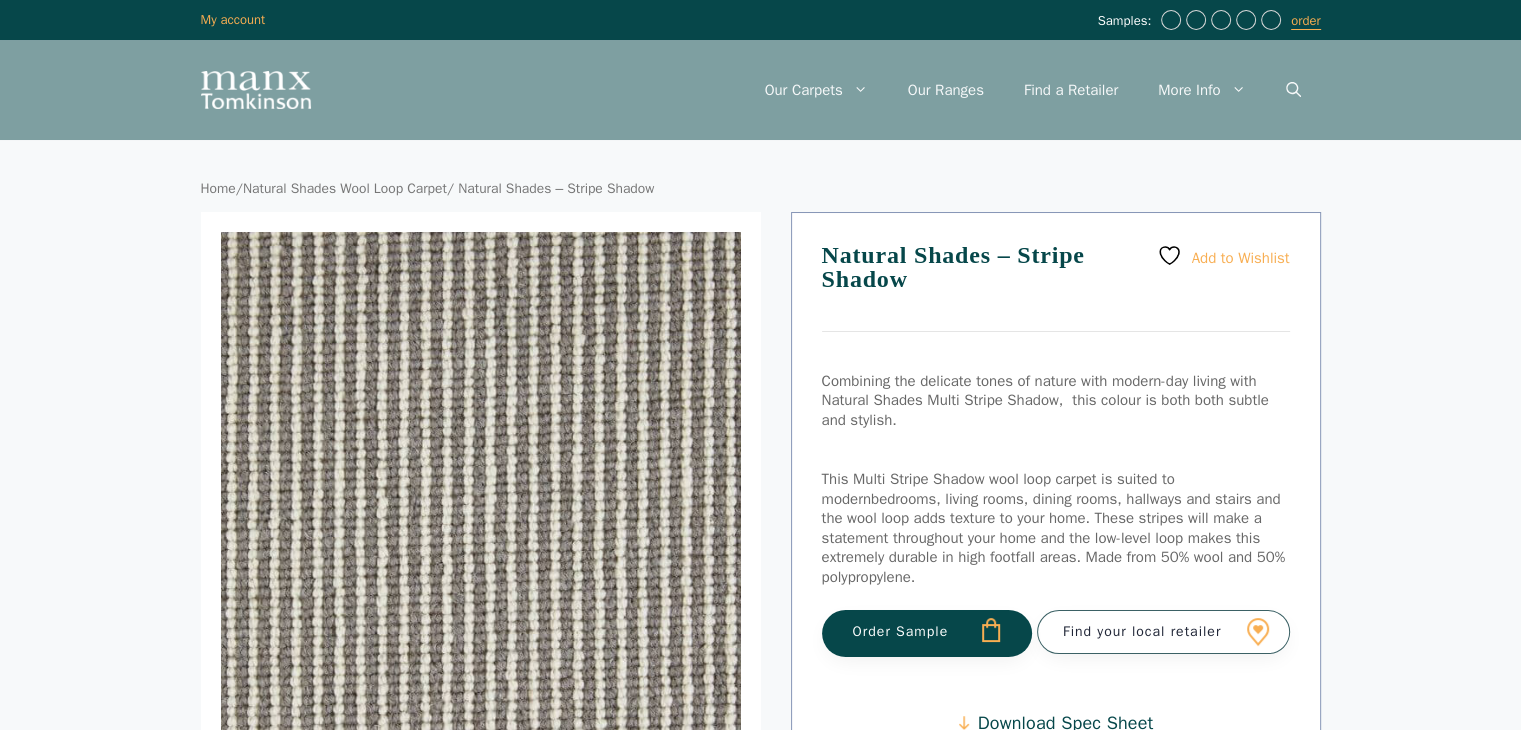 click on "Order Sample" at bounding box center (927, 633) 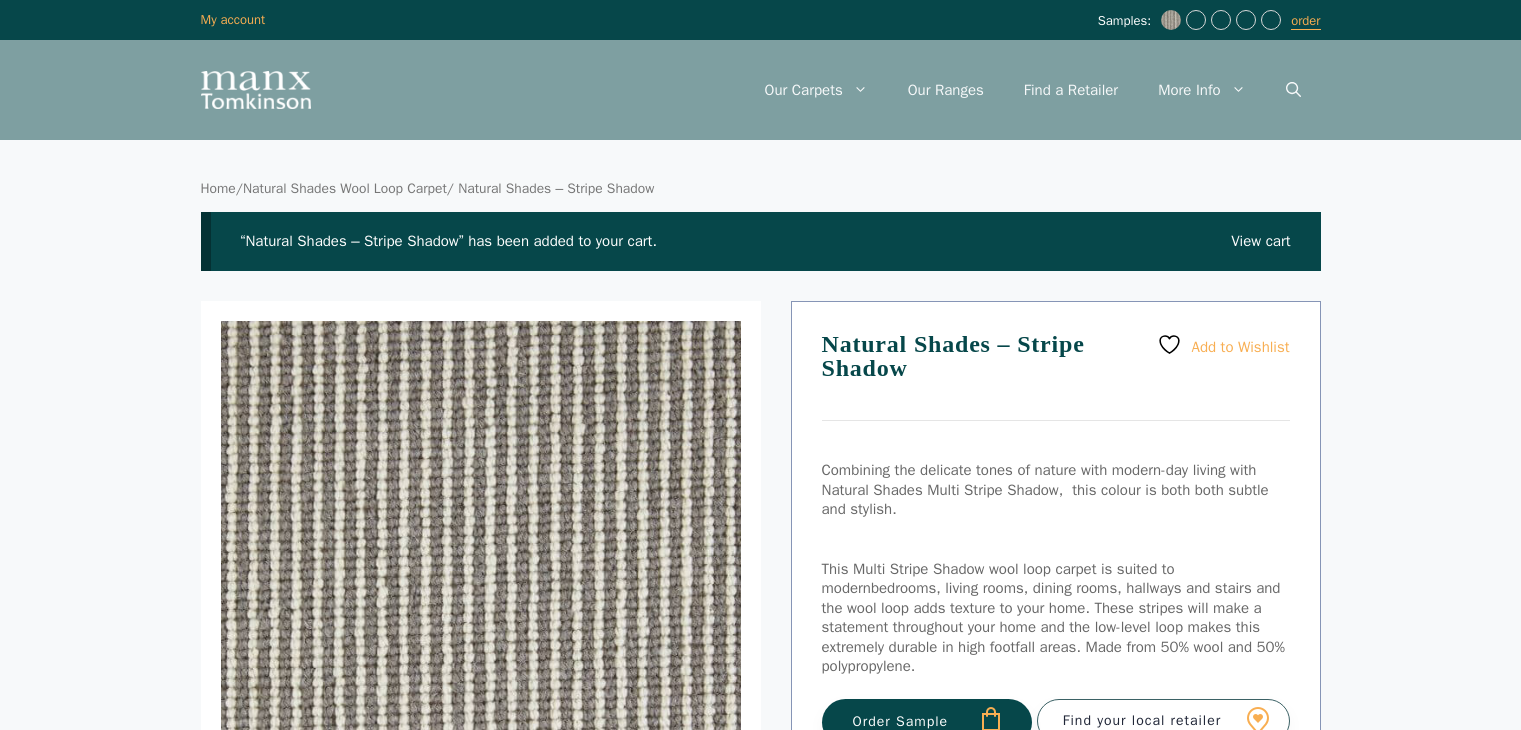 scroll, scrollTop: 0, scrollLeft: 0, axis: both 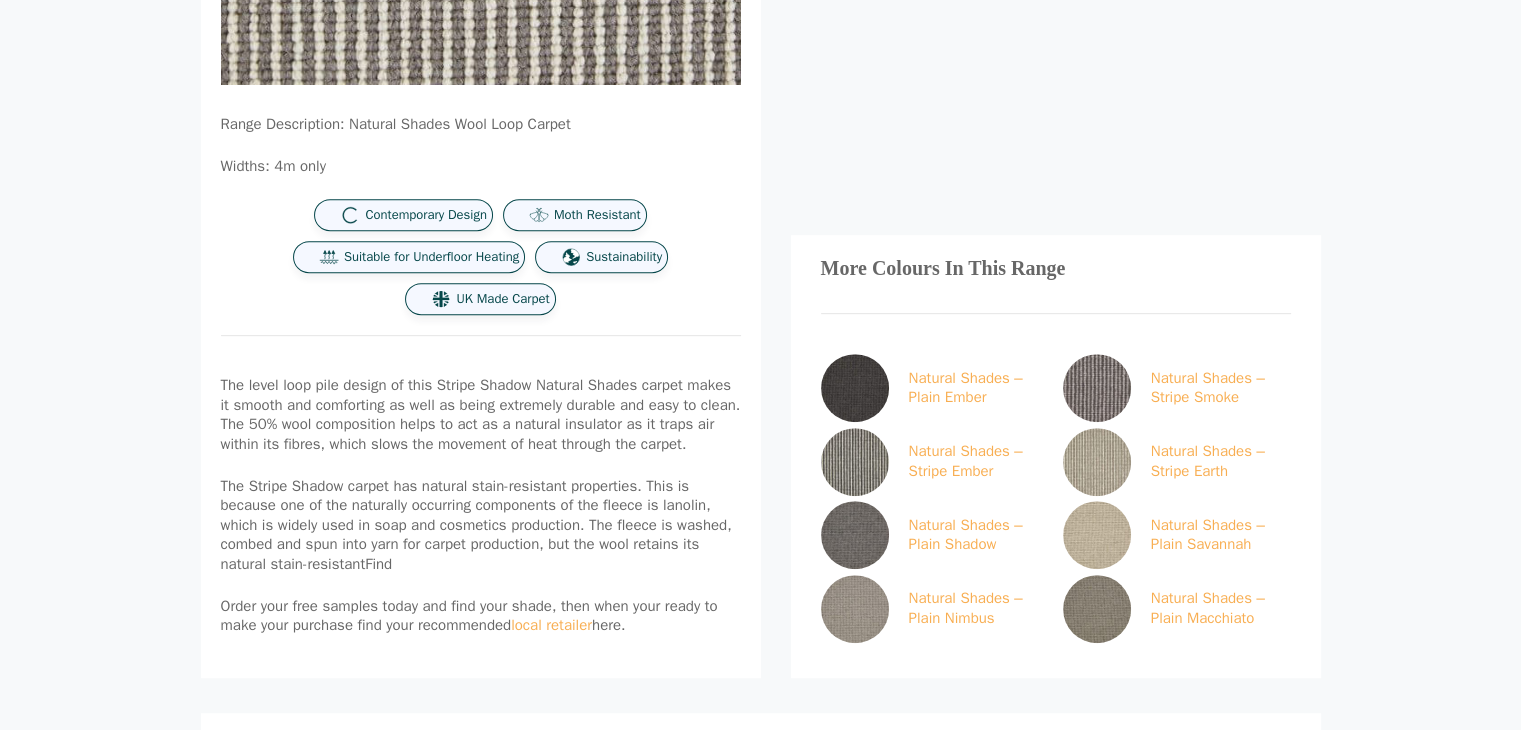 drag, startPoint x: 1396, startPoint y: 403, endPoint x: 1530, endPoint y: 165, distance: 273.13 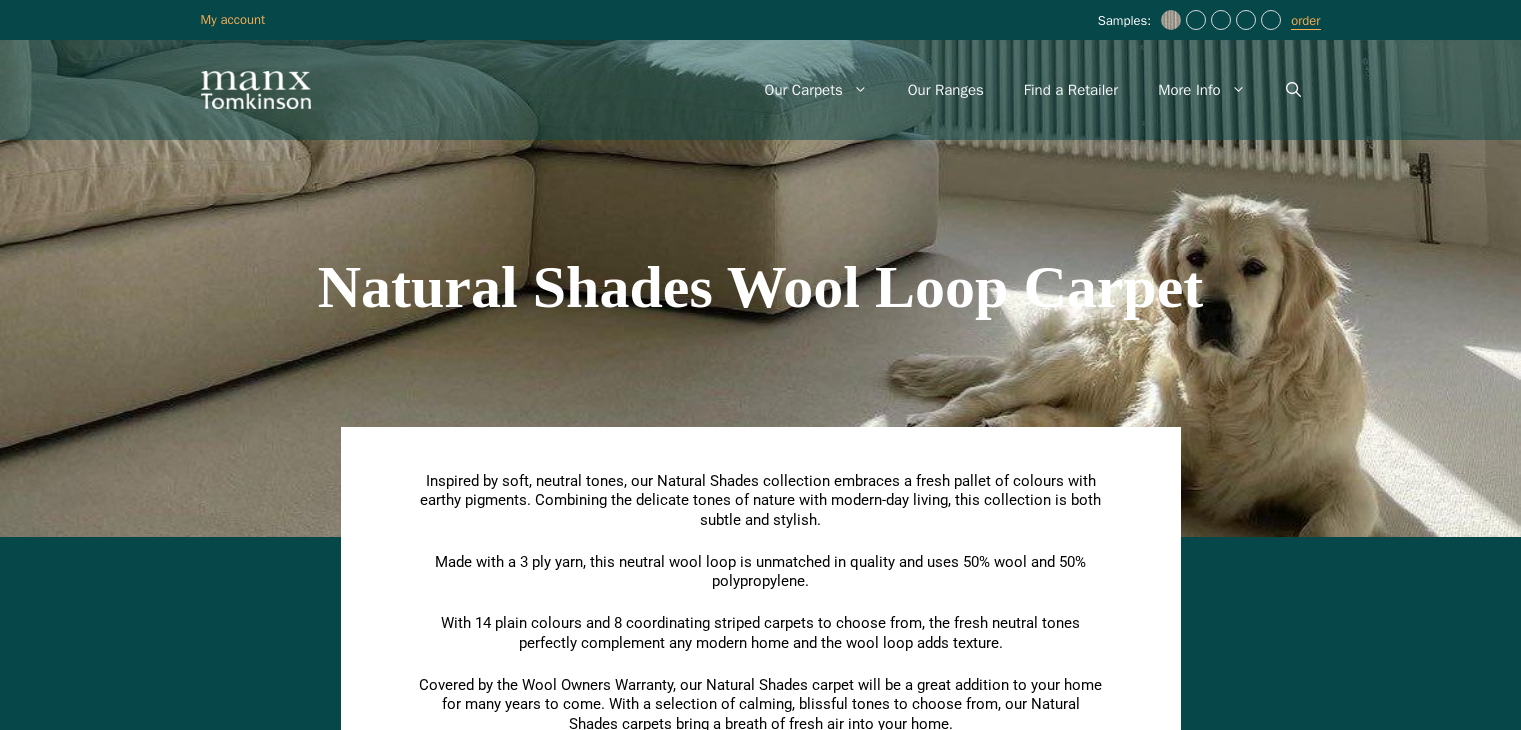 scroll, scrollTop: 760, scrollLeft: 0, axis: vertical 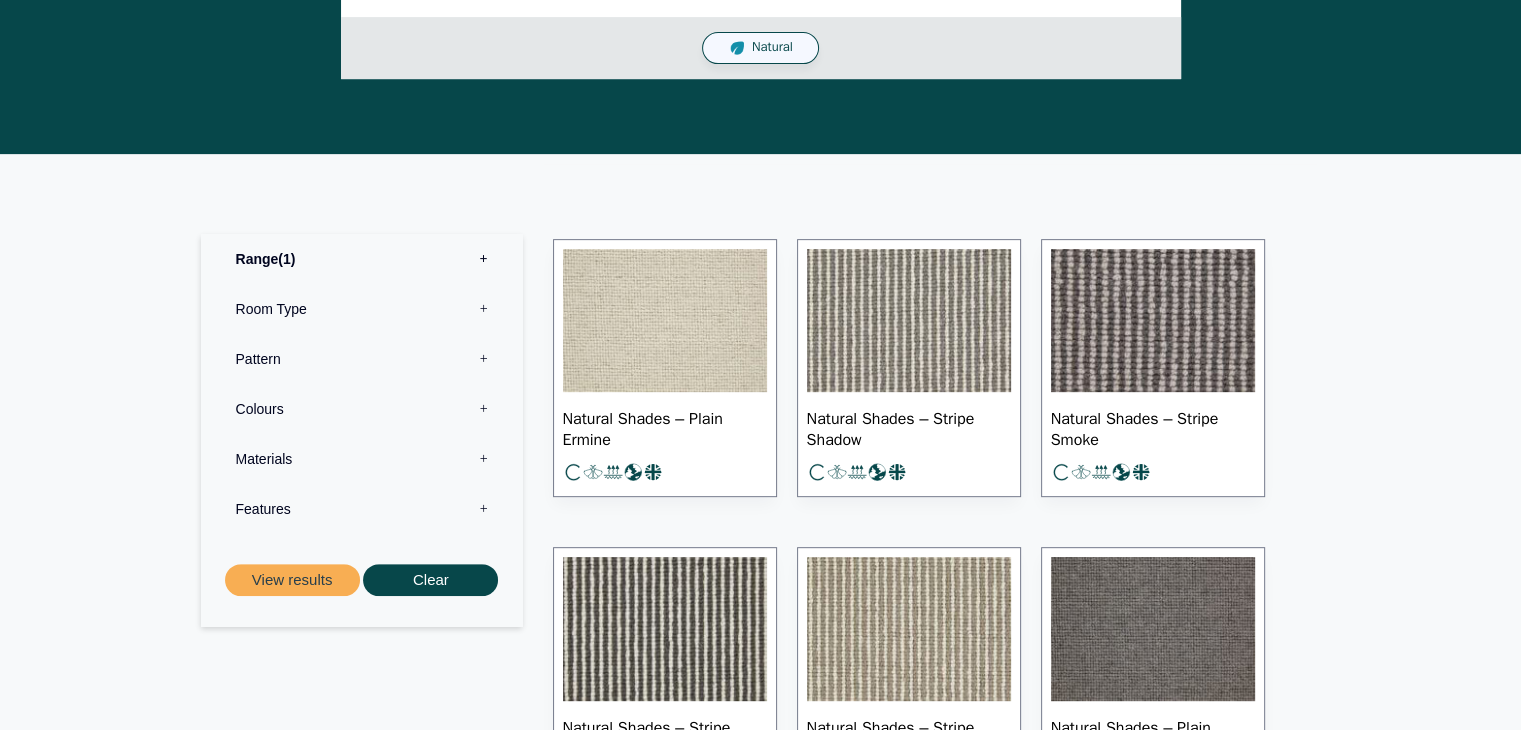 click at bounding box center (1153, 321) 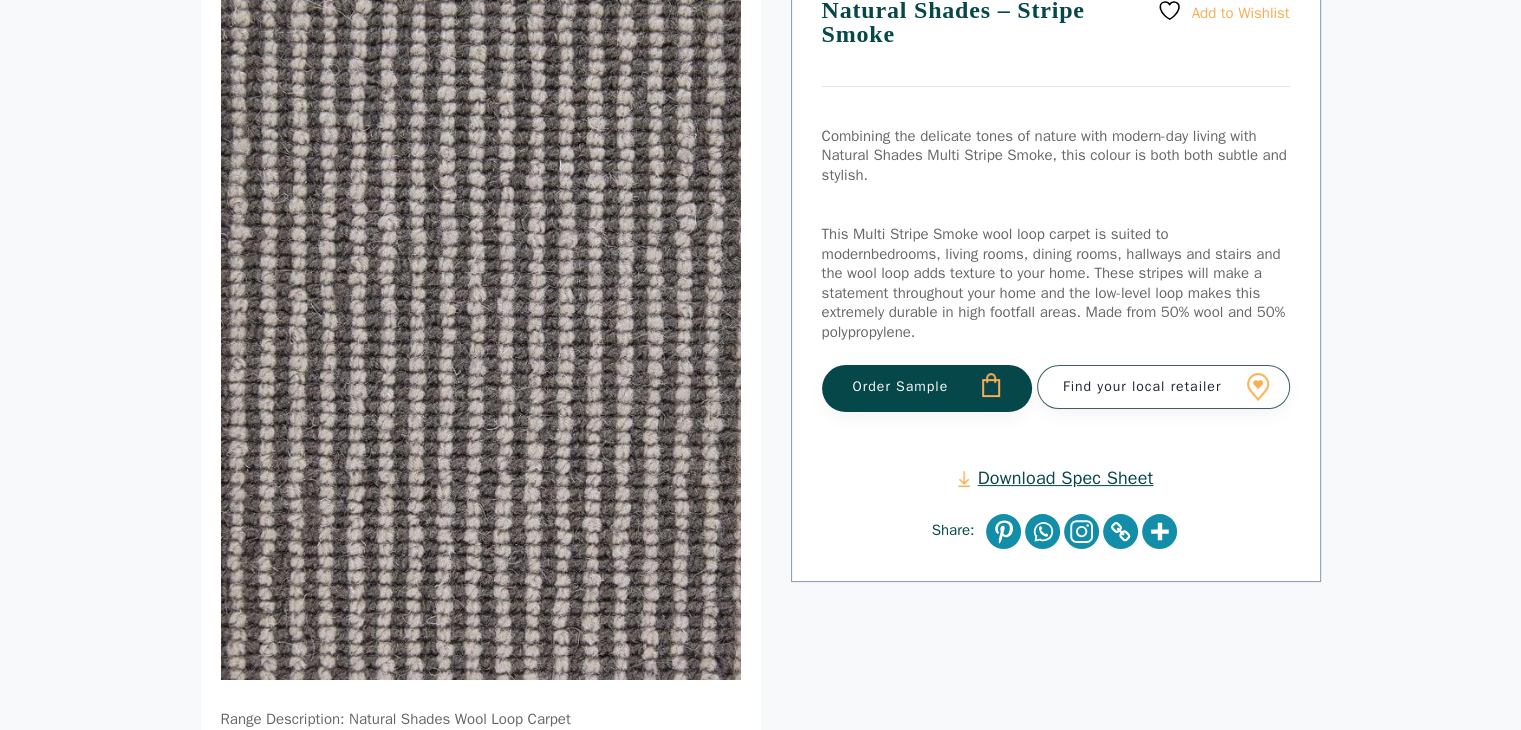 scroll, scrollTop: 360, scrollLeft: 0, axis: vertical 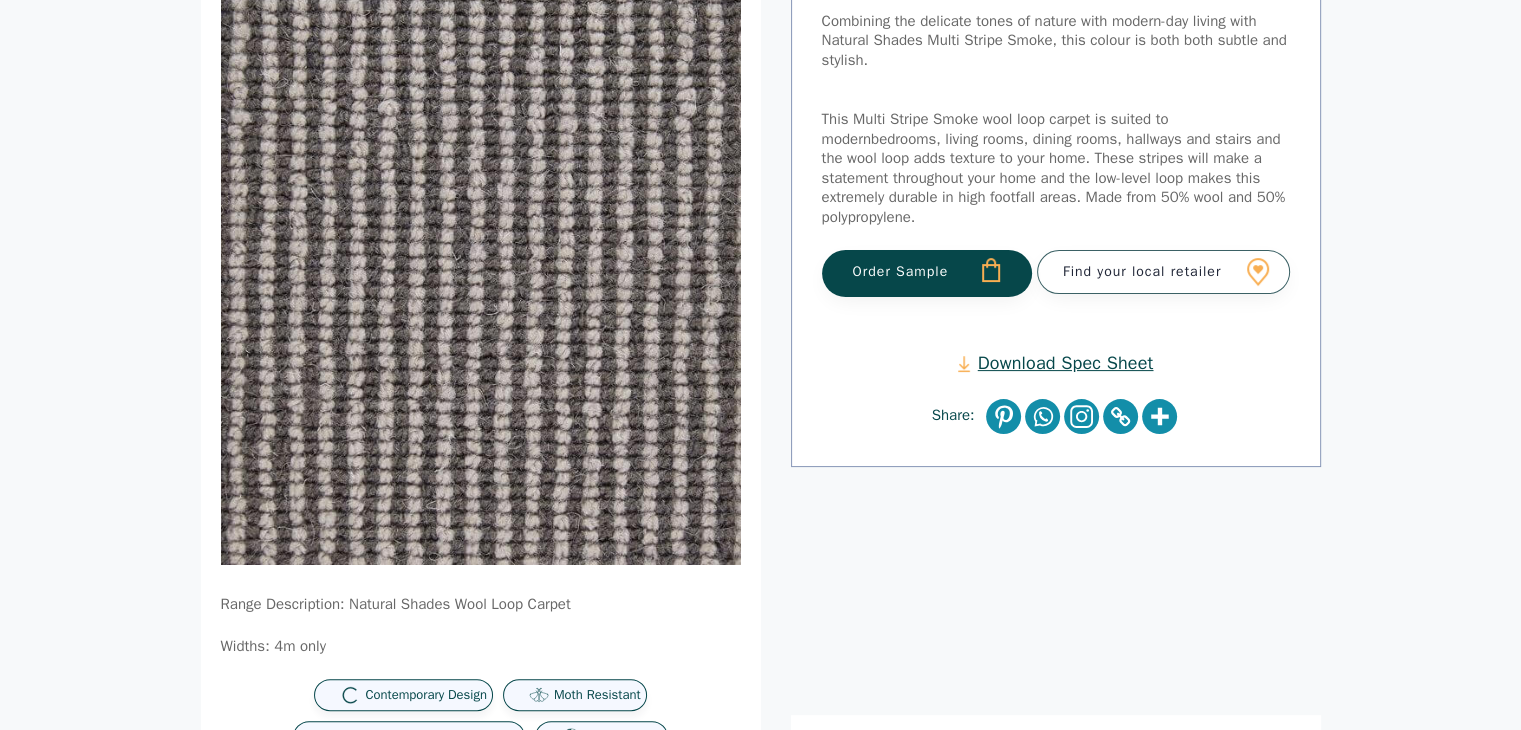 click on "Order Sample" at bounding box center [927, 273] 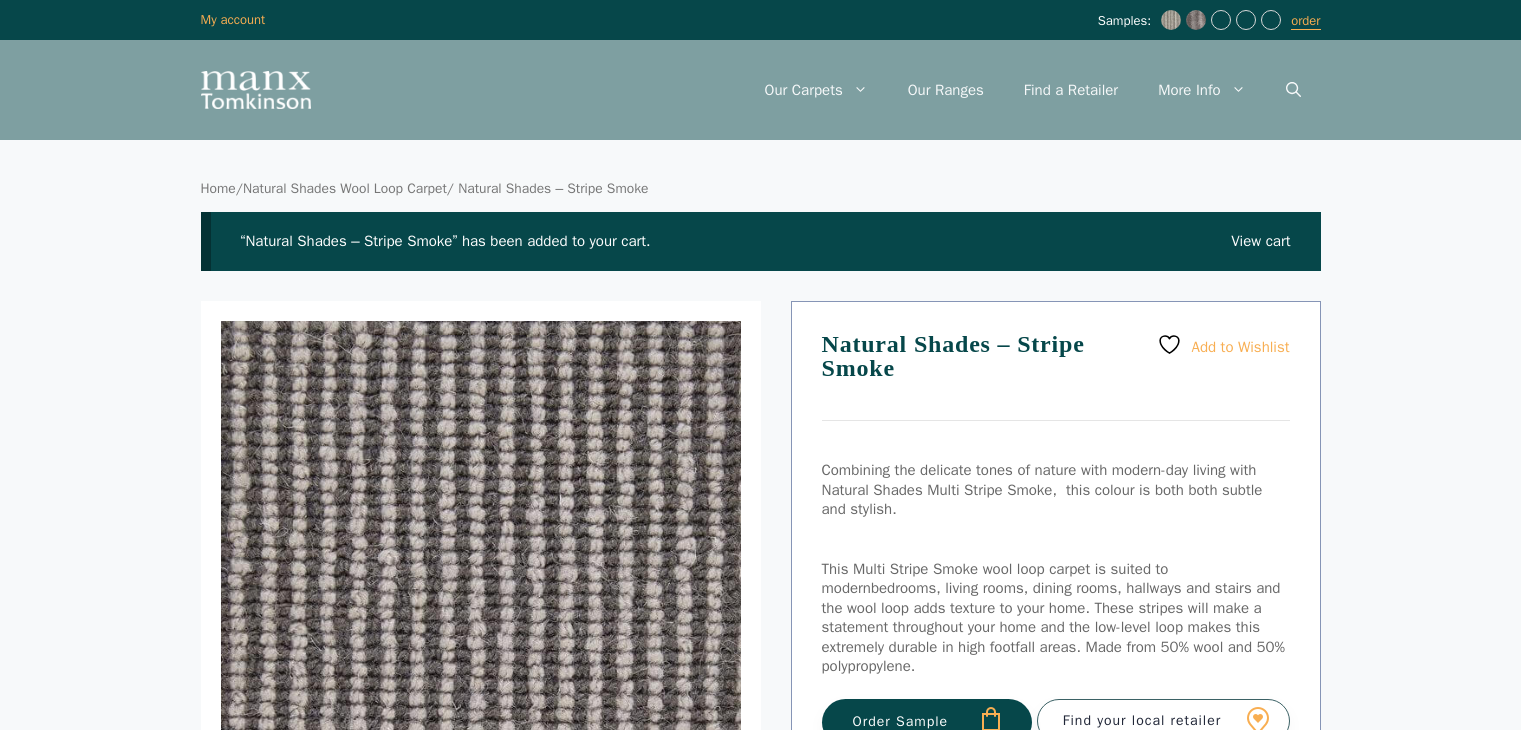 scroll, scrollTop: 0, scrollLeft: 0, axis: both 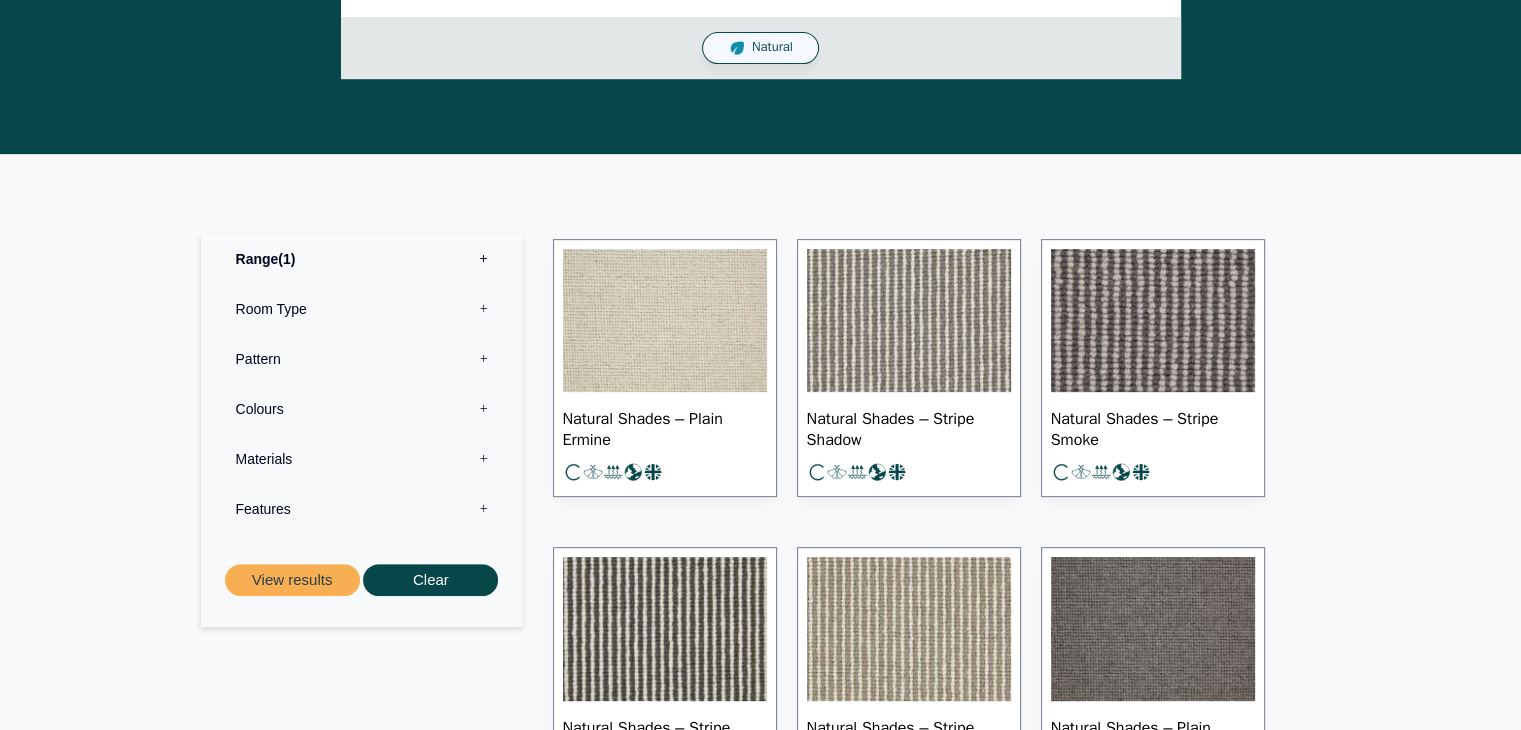 click at bounding box center [665, 629] 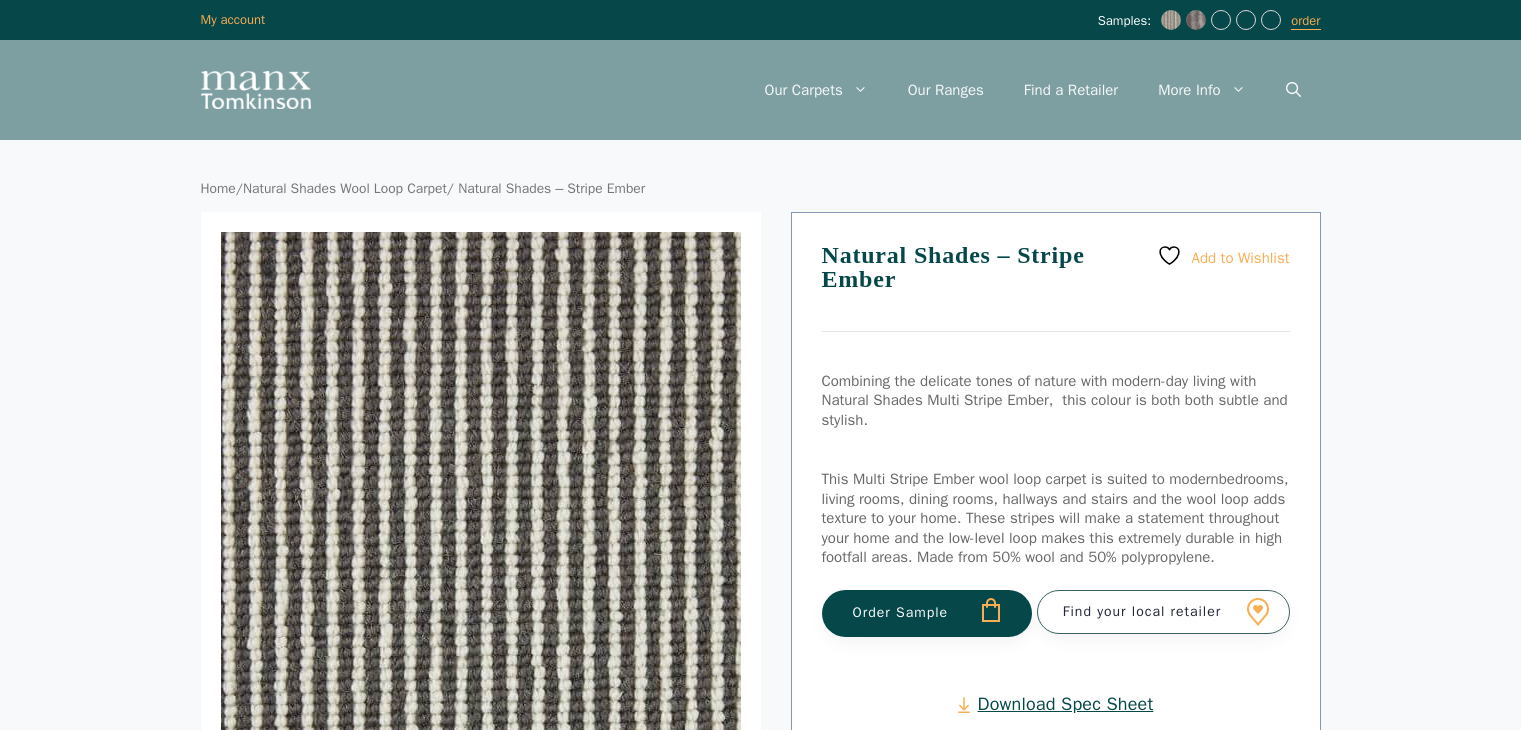 scroll, scrollTop: 0, scrollLeft: 0, axis: both 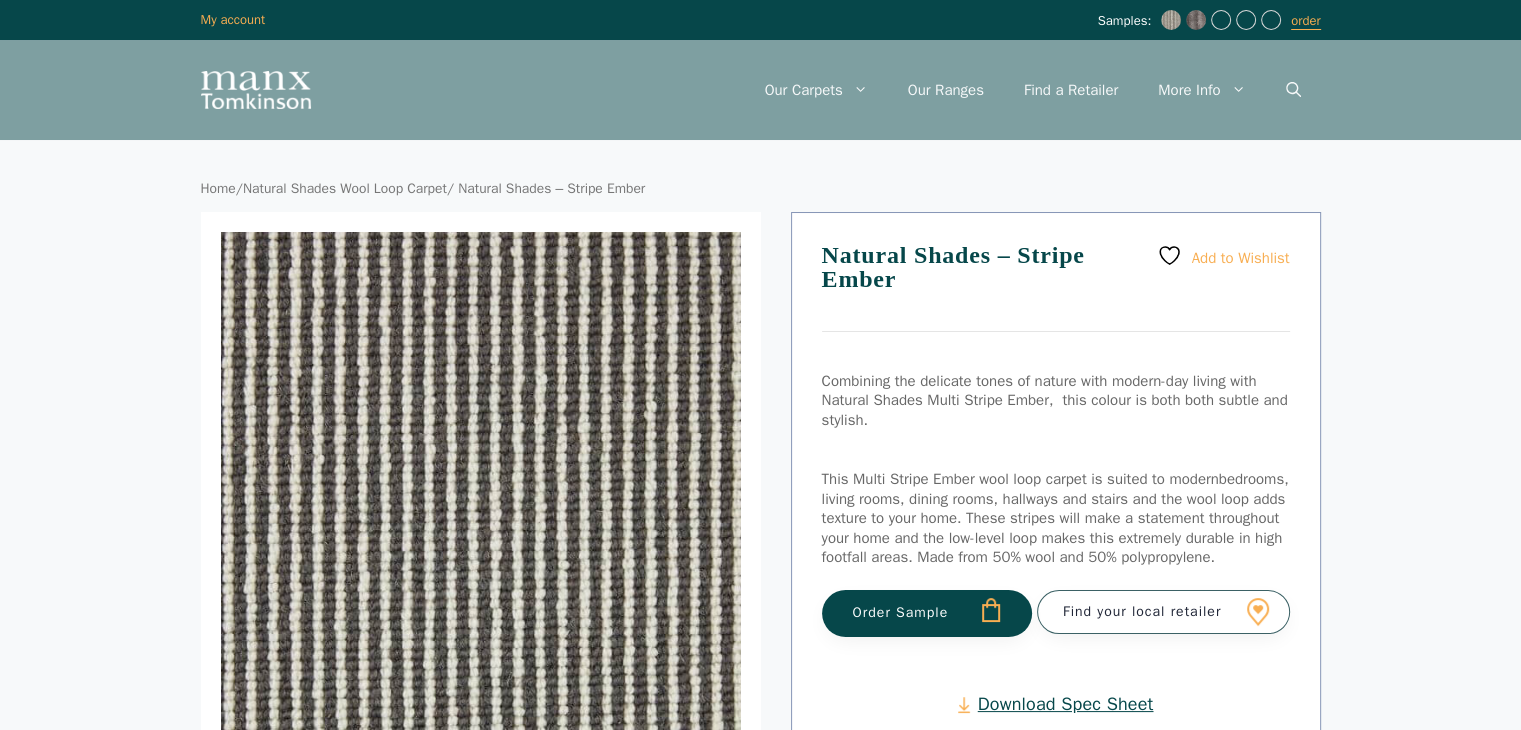 click on "Order Sample" at bounding box center (927, 613) 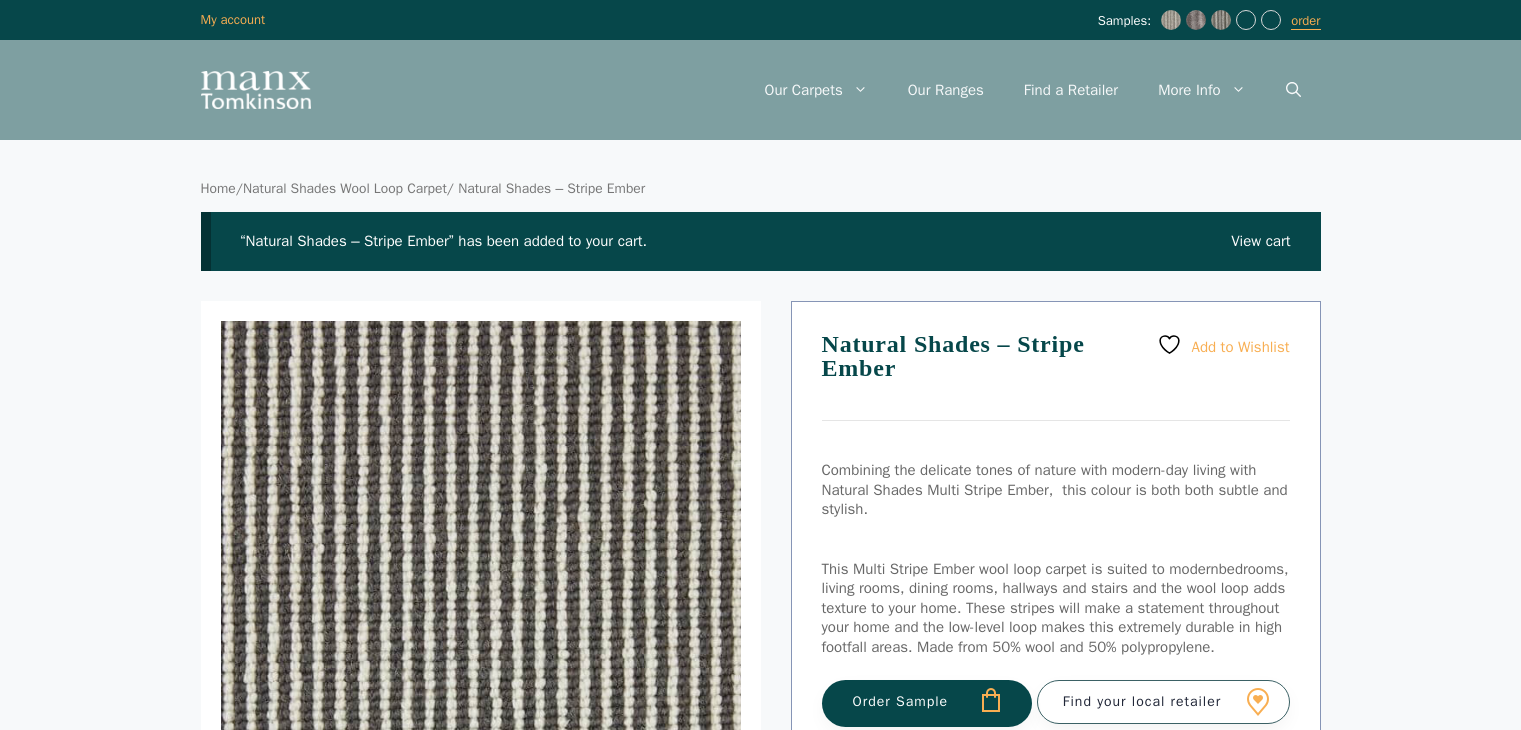 scroll, scrollTop: 0, scrollLeft: 0, axis: both 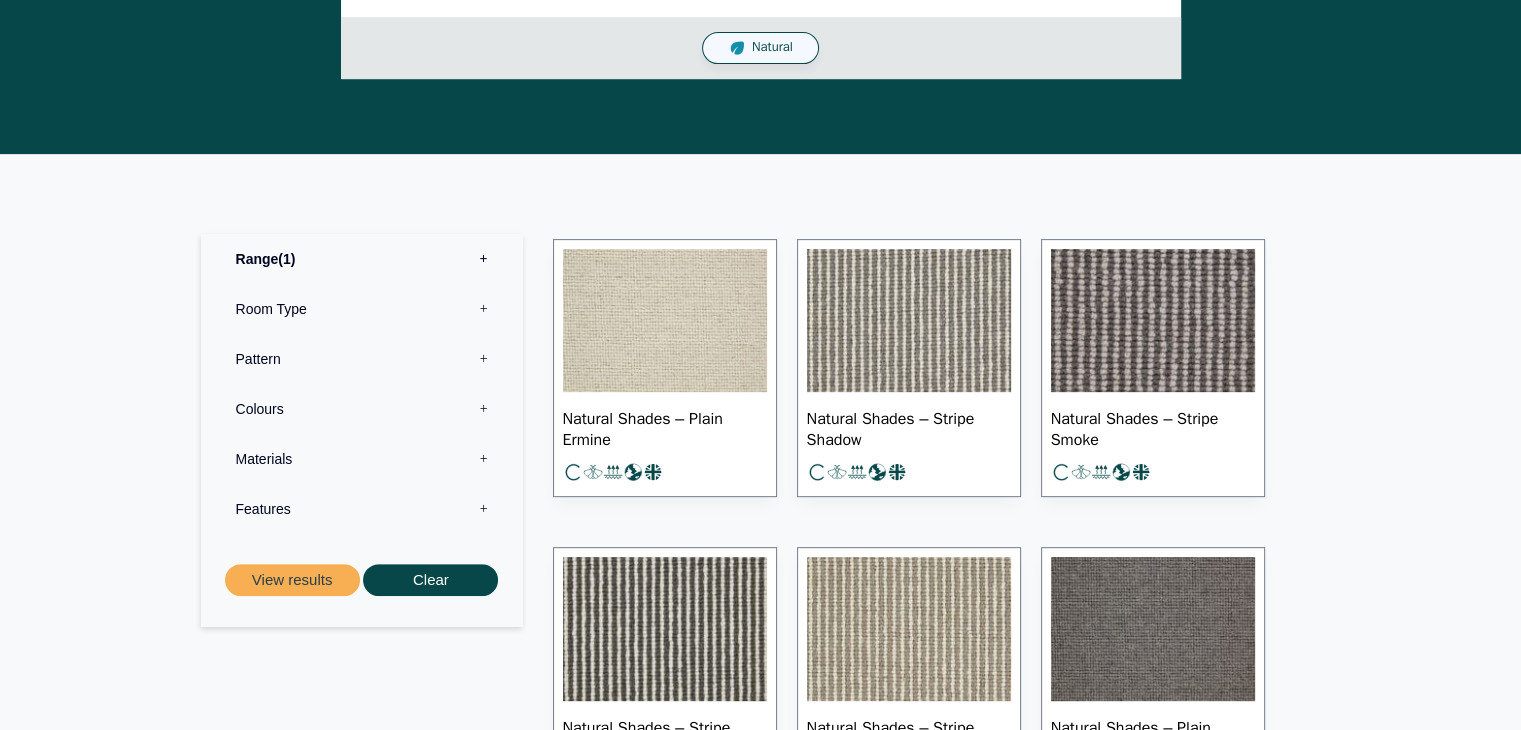 click at bounding box center (909, 629) 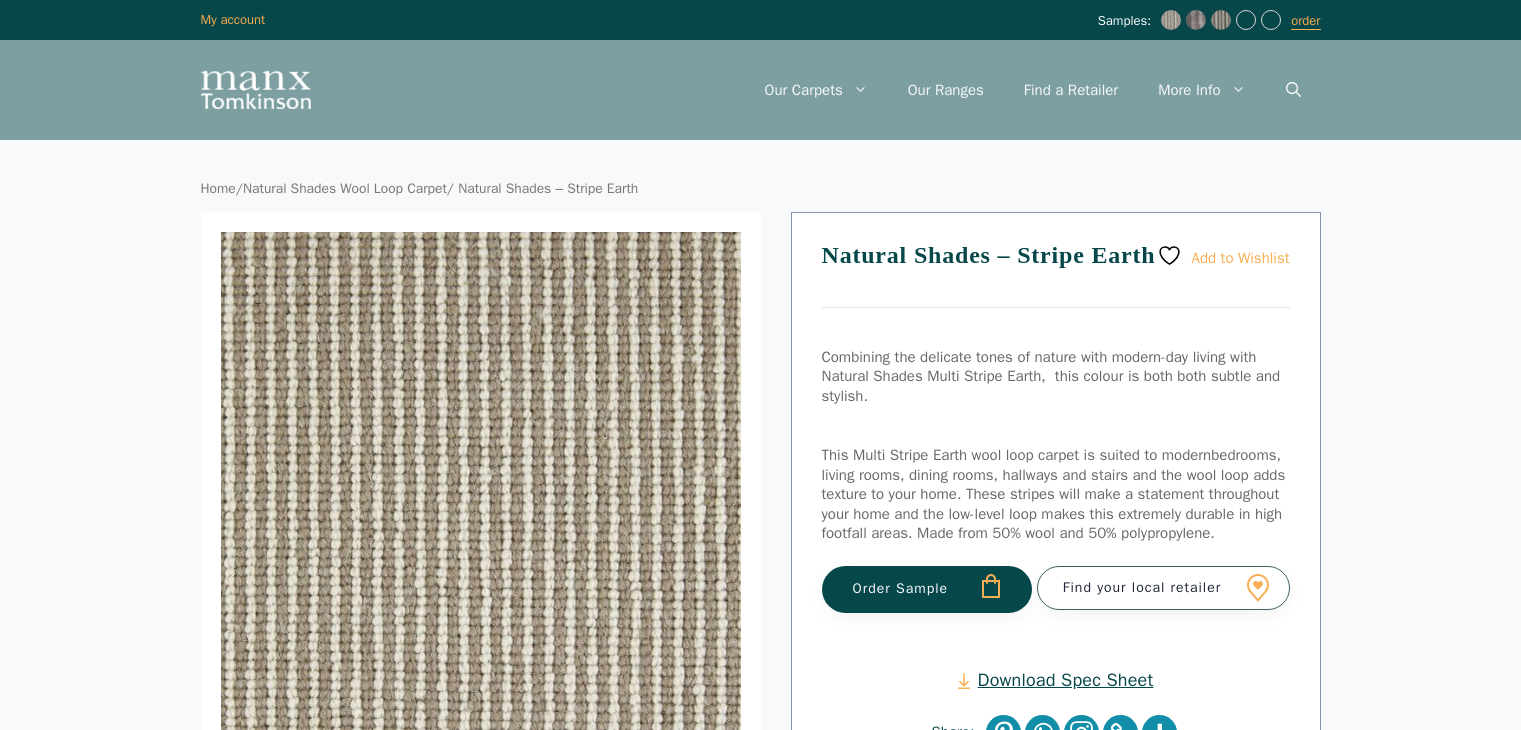 scroll, scrollTop: 0, scrollLeft: 0, axis: both 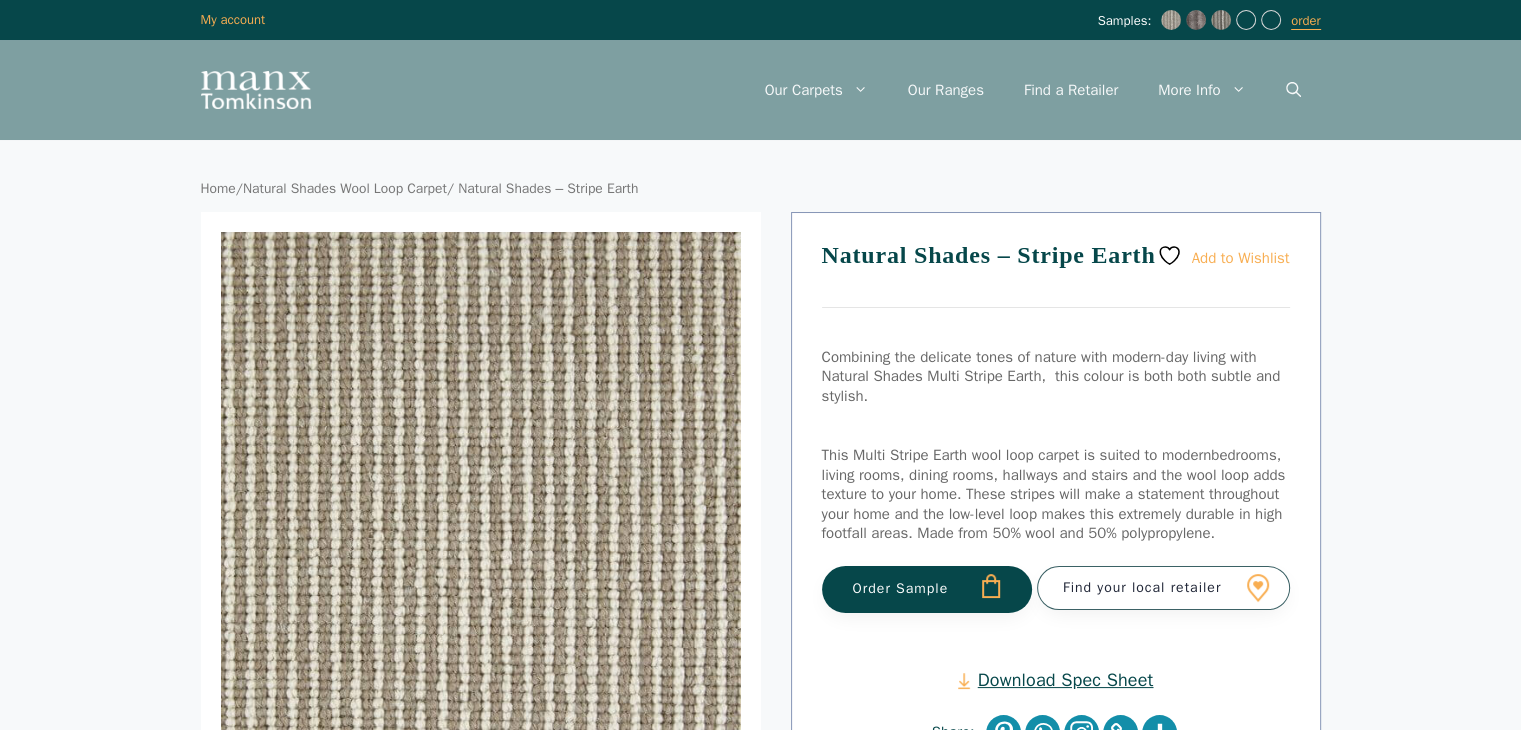 click on "Order Sample" at bounding box center (927, 589) 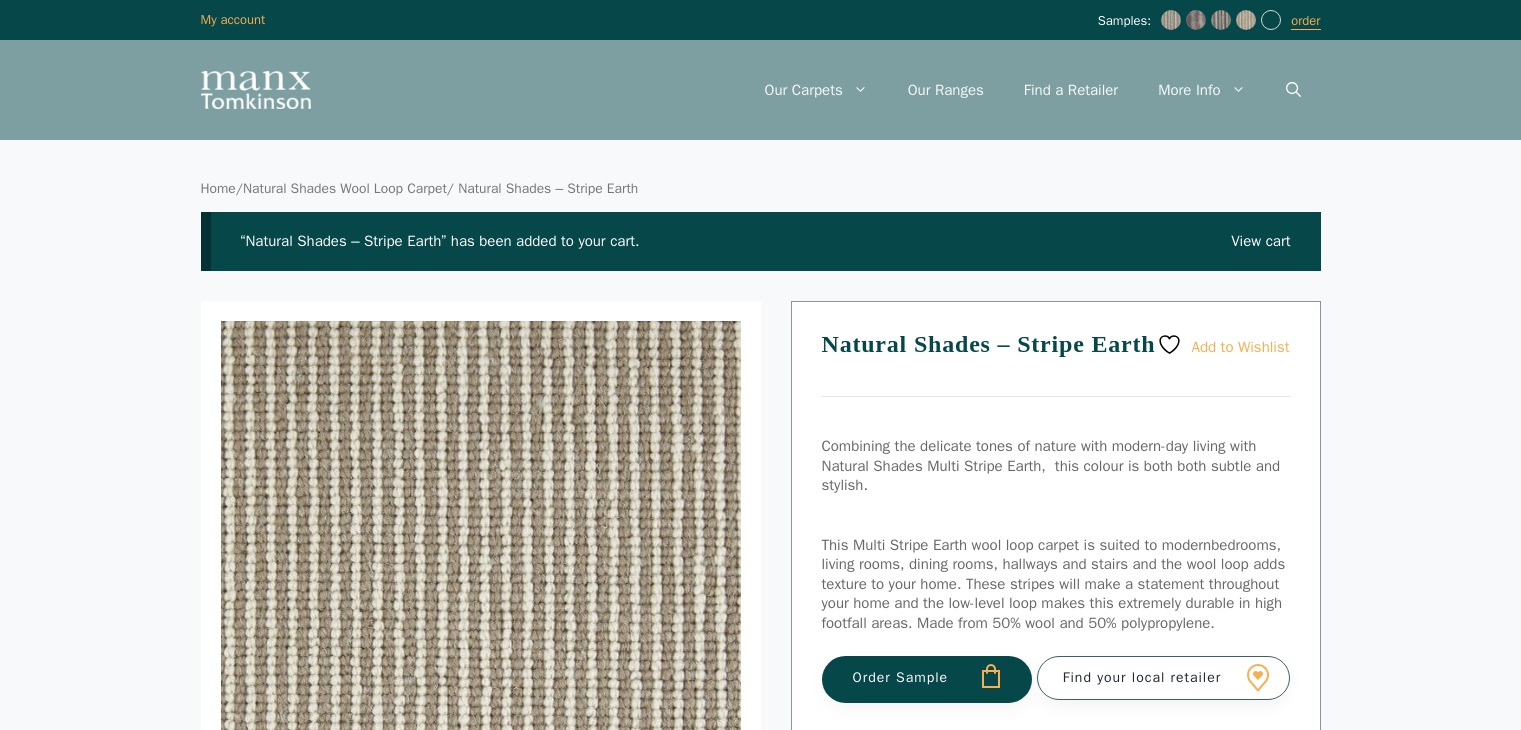 scroll, scrollTop: 0, scrollLeft: 0, axis: both 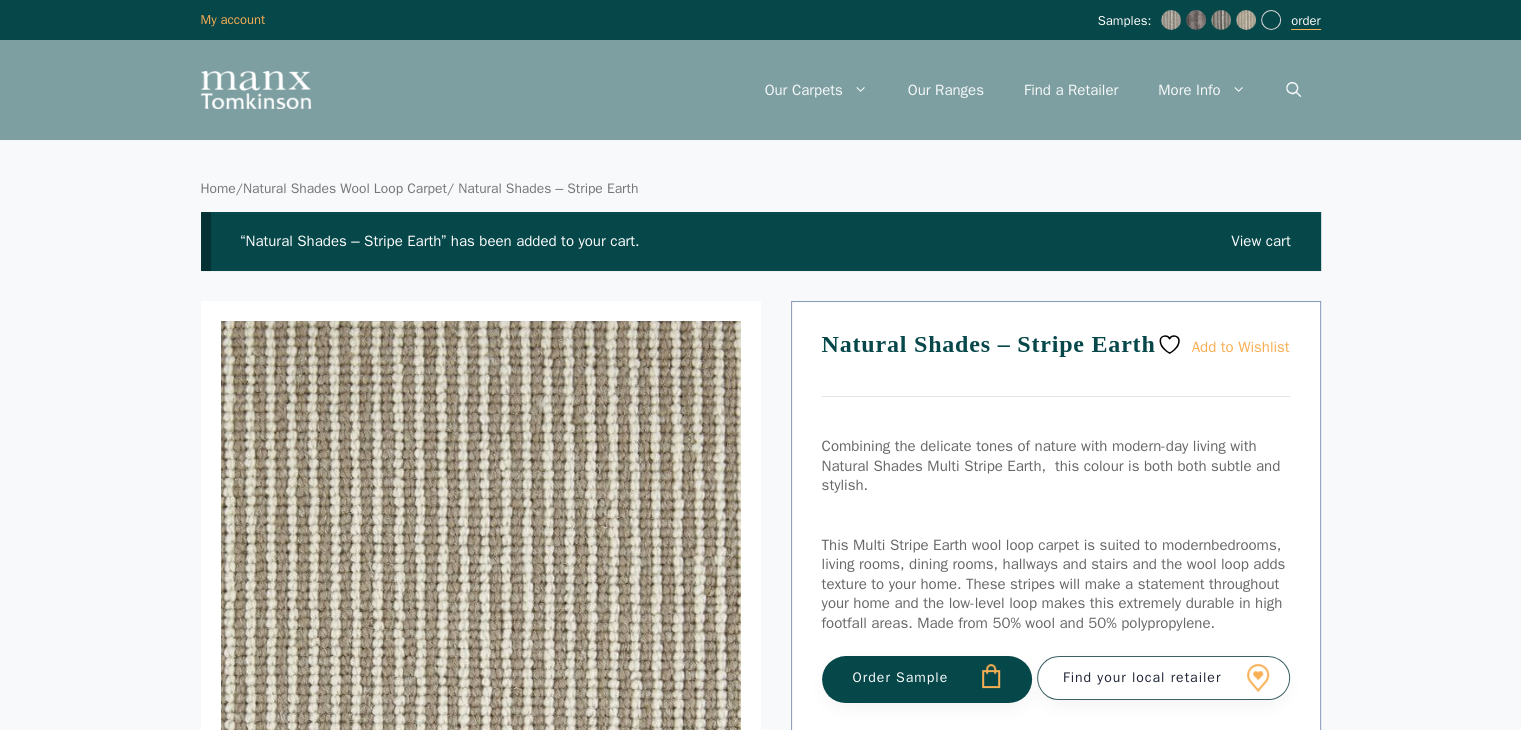 click on "order" at bounding box center [1305, 21] 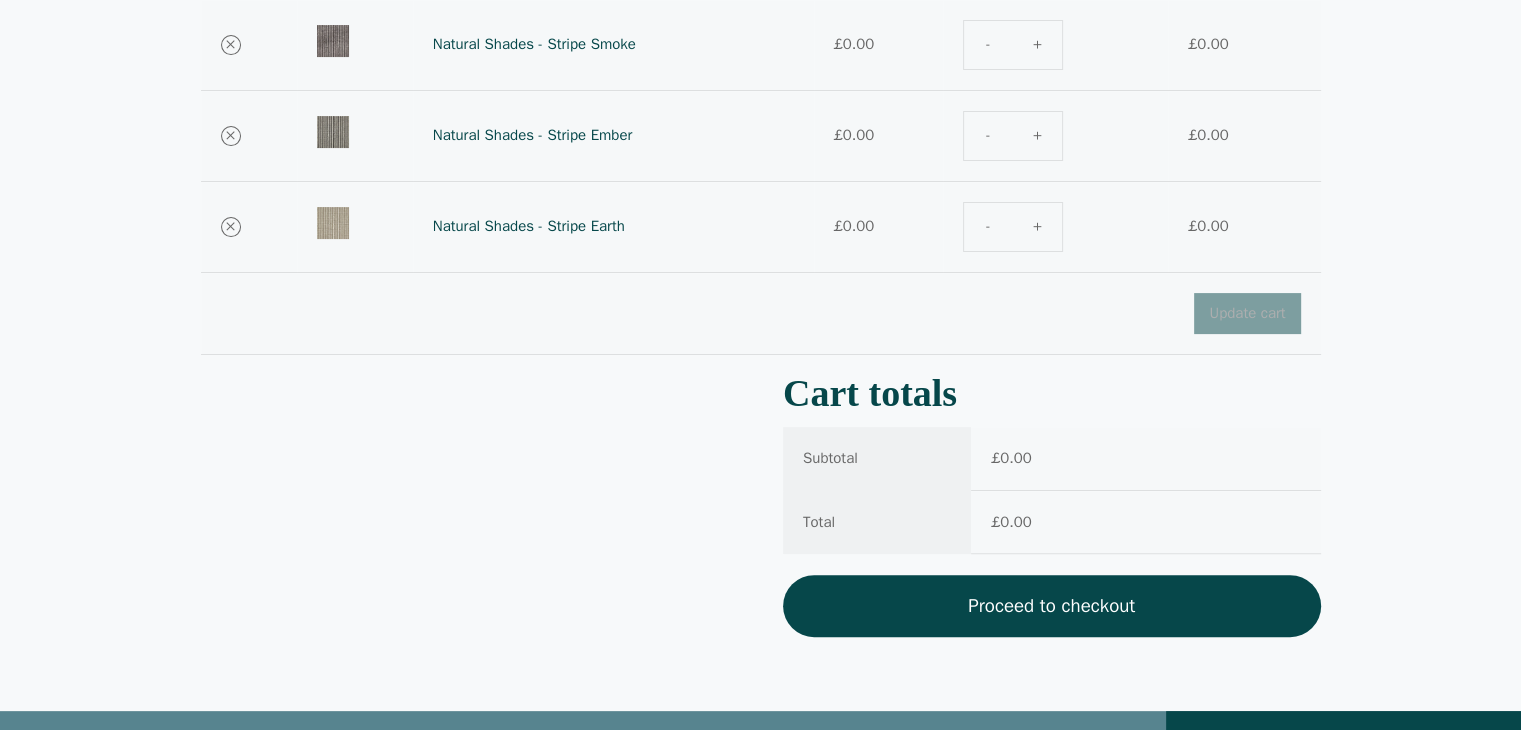 scroll, scrollTop: 520, scrollLeft: 0, axis: vertical 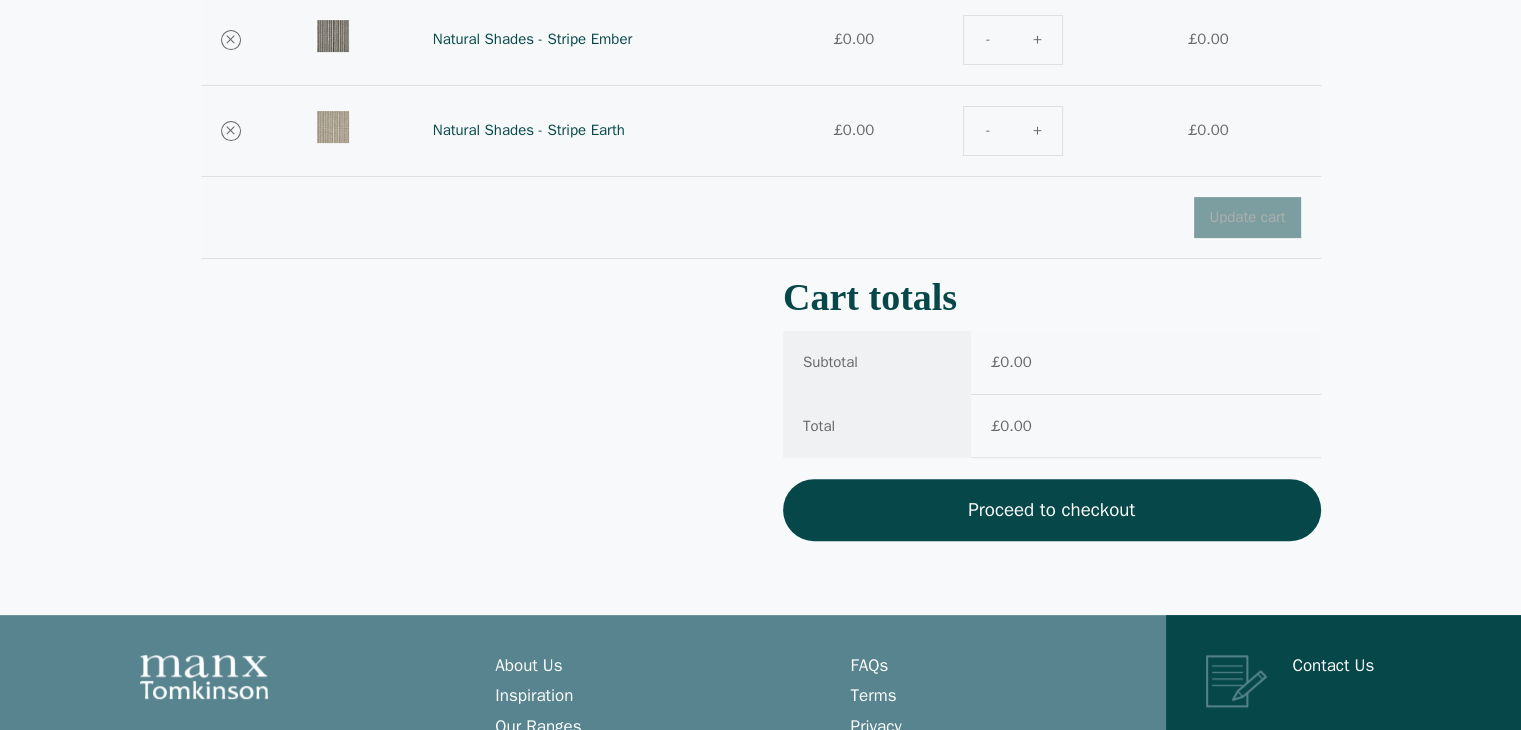 click on "Proceed to checkout" at bounding box center [1052, 510] 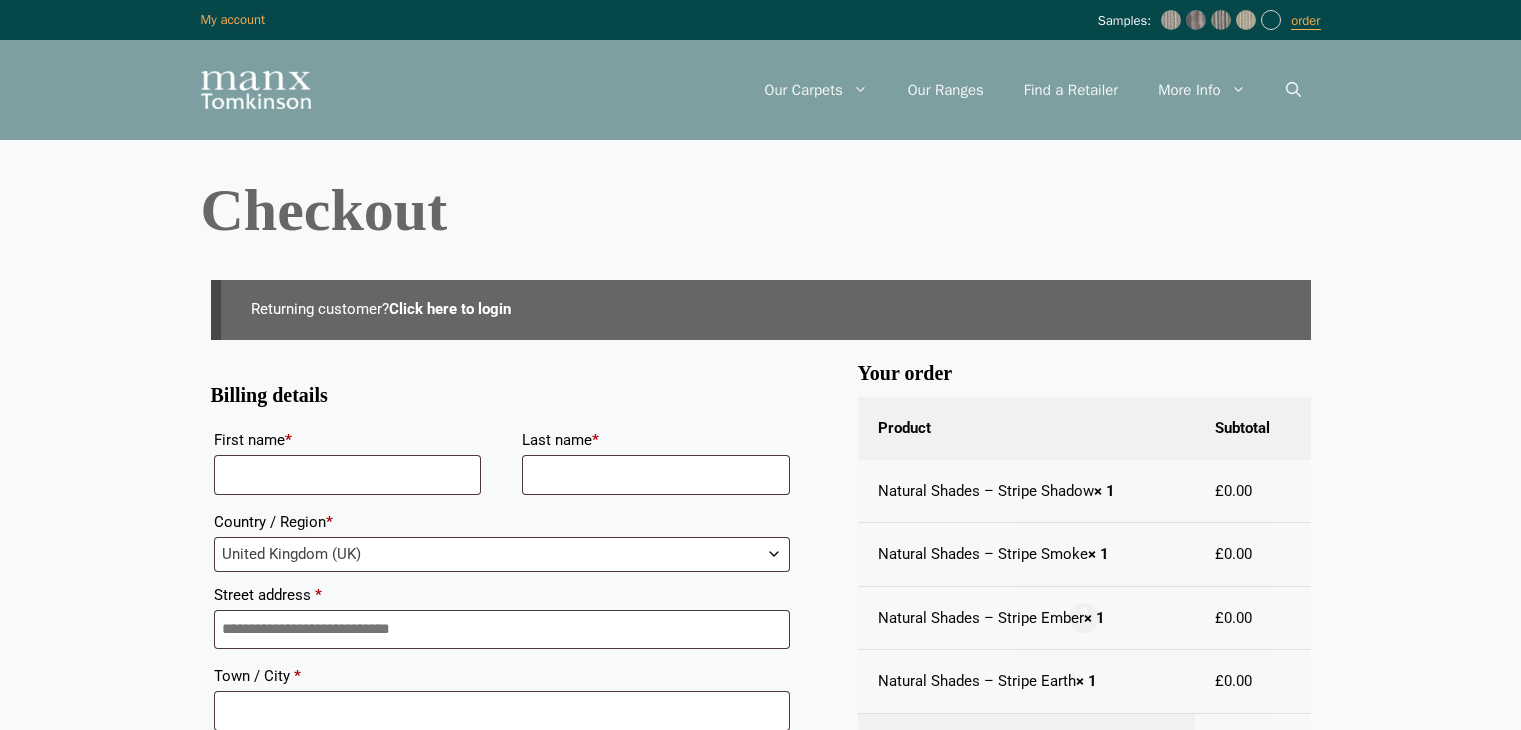 scroll, scrollTop: 0, scrollLeft: 0, axis: both 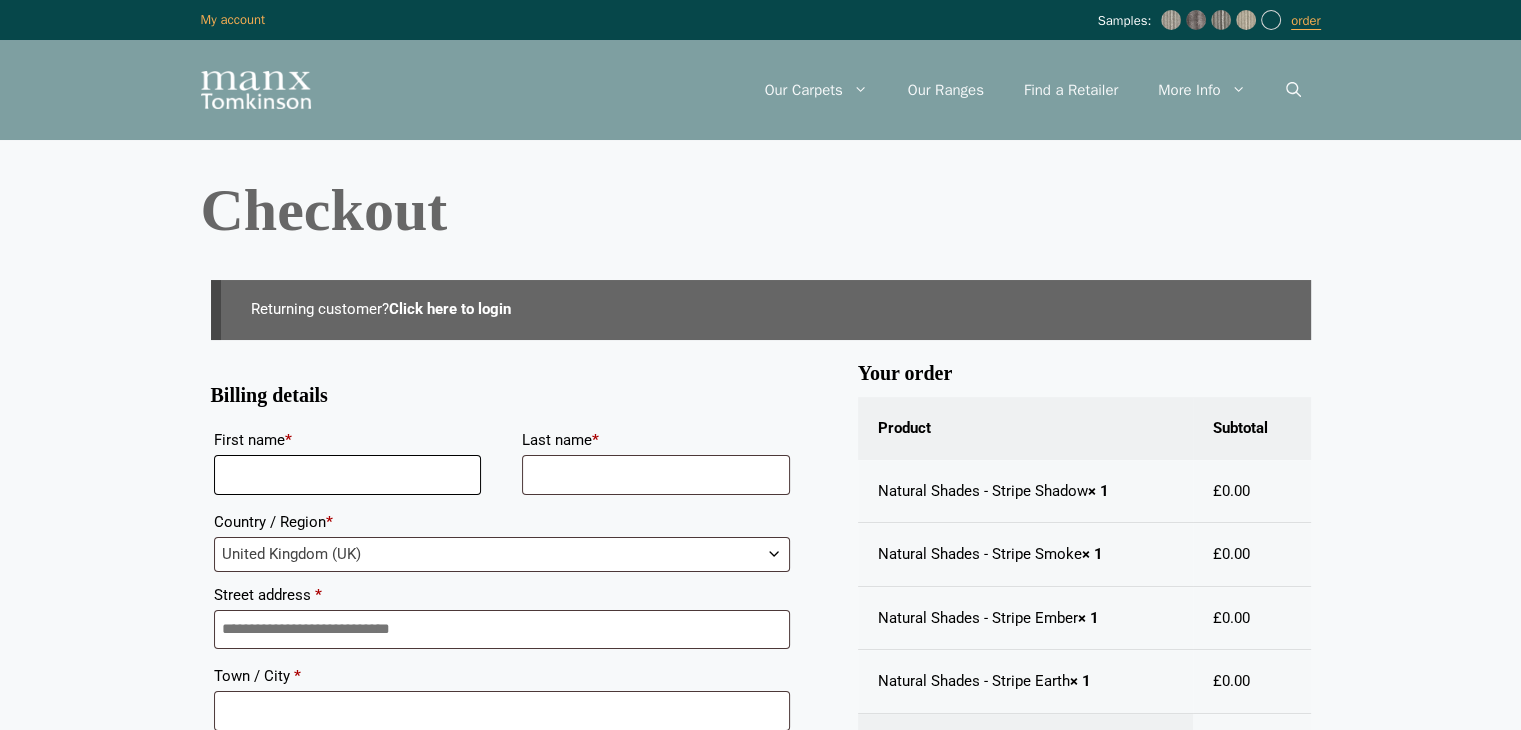 click on "First name  *" at bounding box center (348, 475) 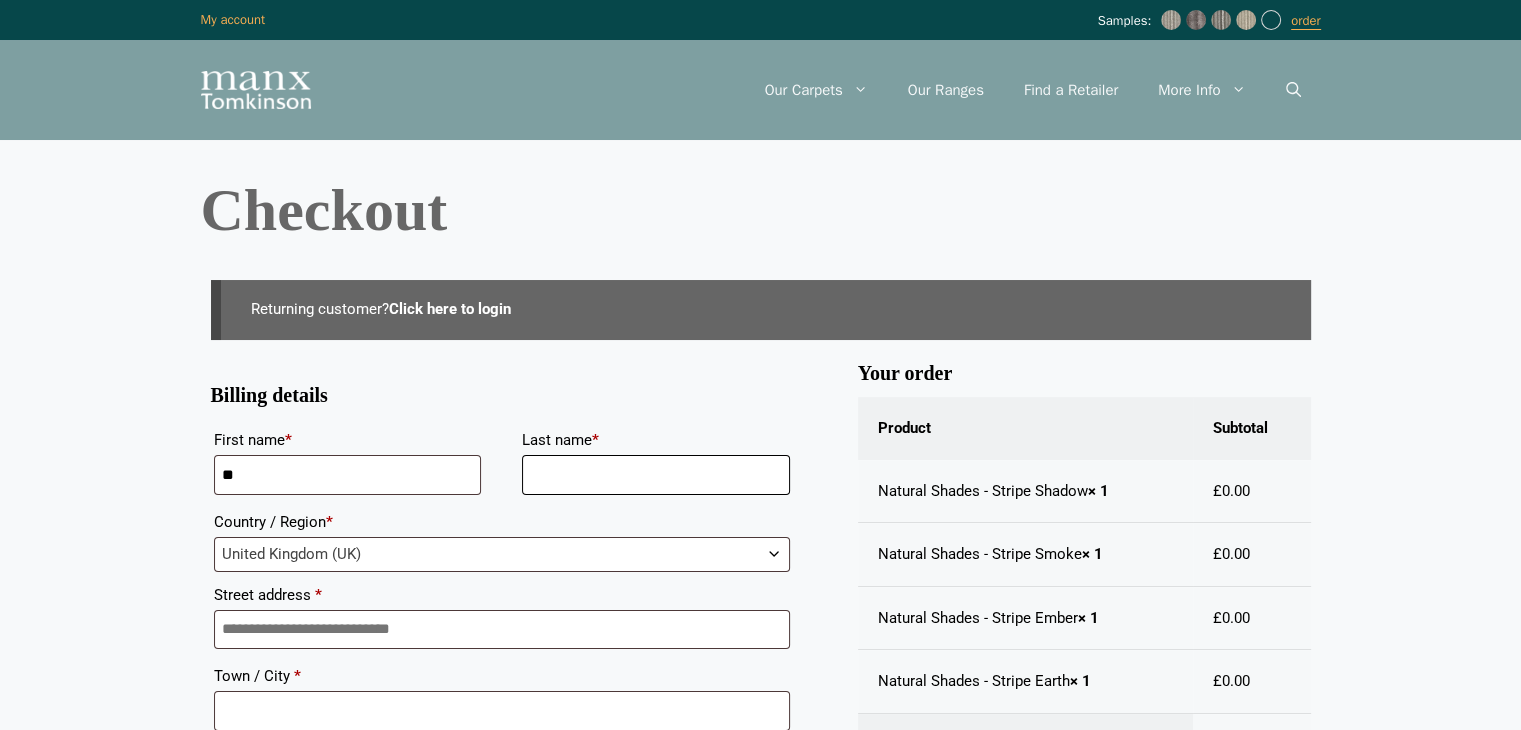 type on "********" 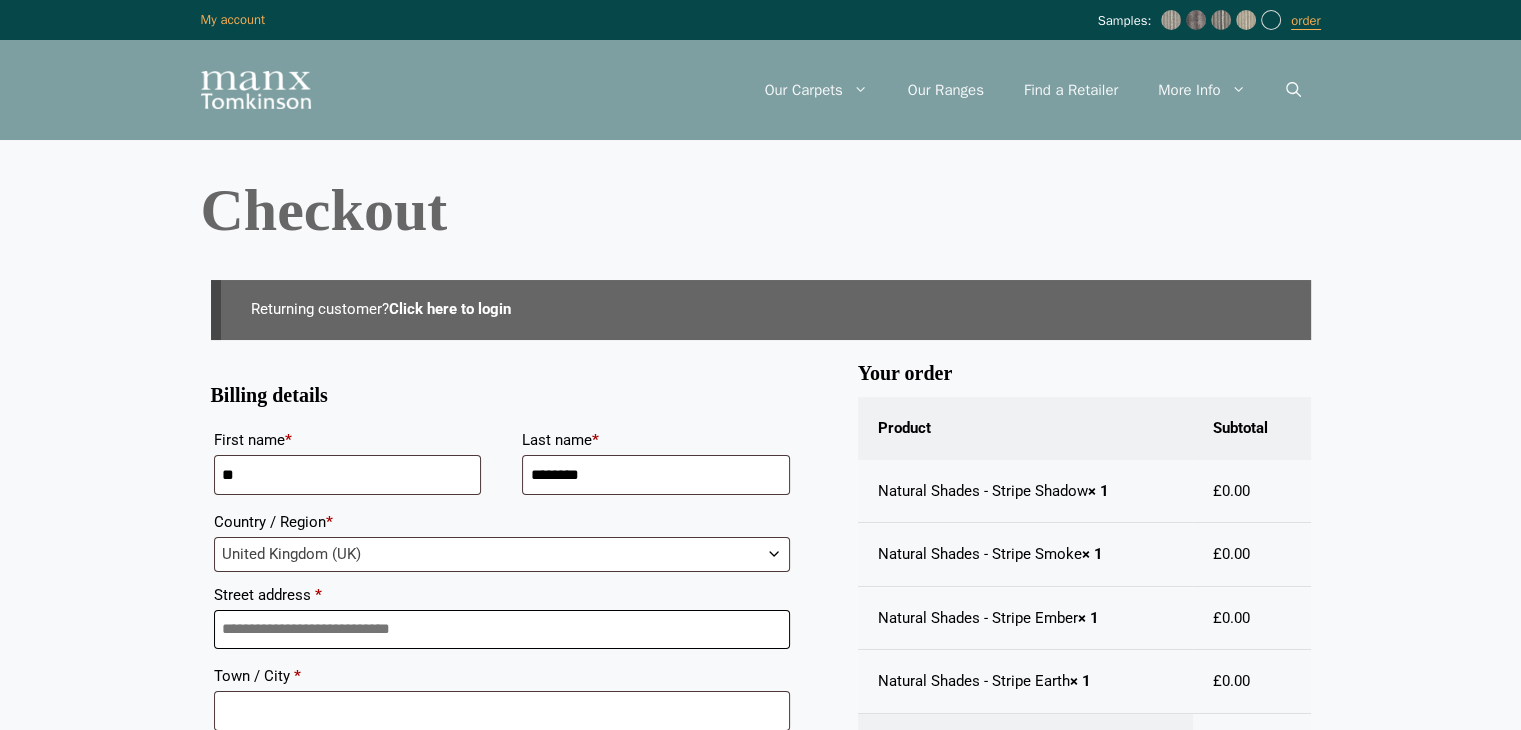 type on "**********" 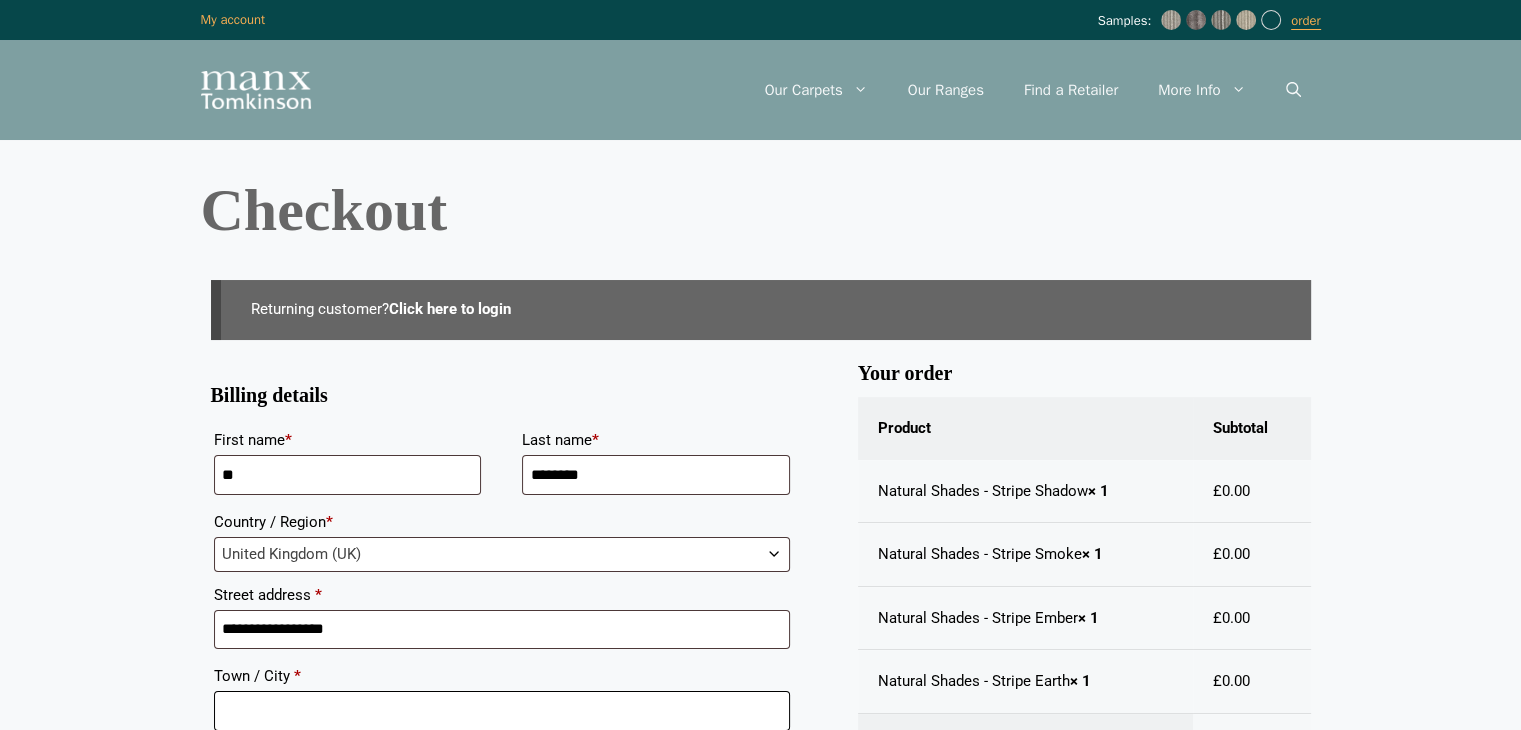 type on "**********" 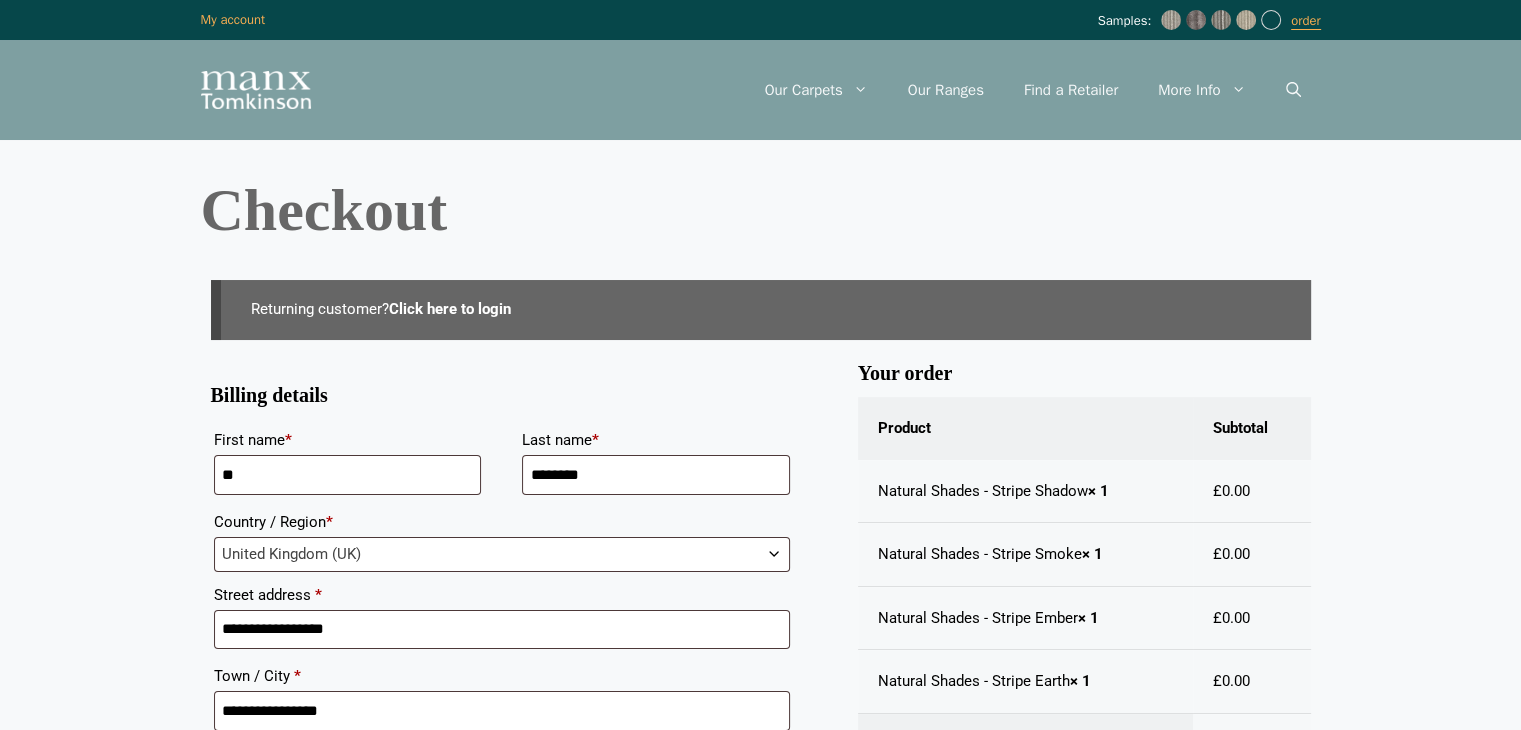 type on "*******" 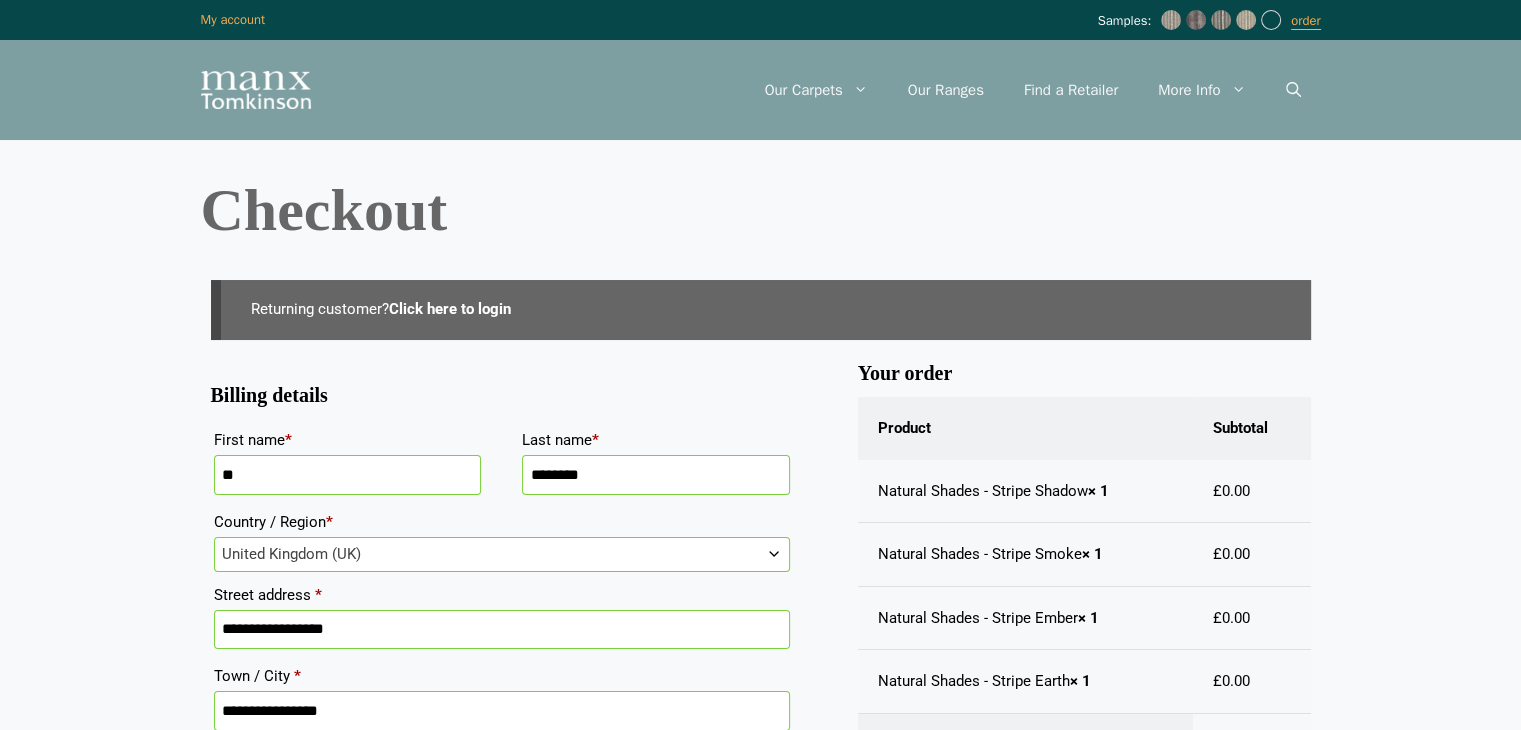click on "Skip to content
Samples:
order
My Account My account
Menu
Menu
Our Carpets
View All
Colours
Black Carpet
Blue Carpet
Bold Colour
Brown Carpet
Carpet Inspired by Nature
Contemporary Colour
Golds" at bounding box center (760, 717) 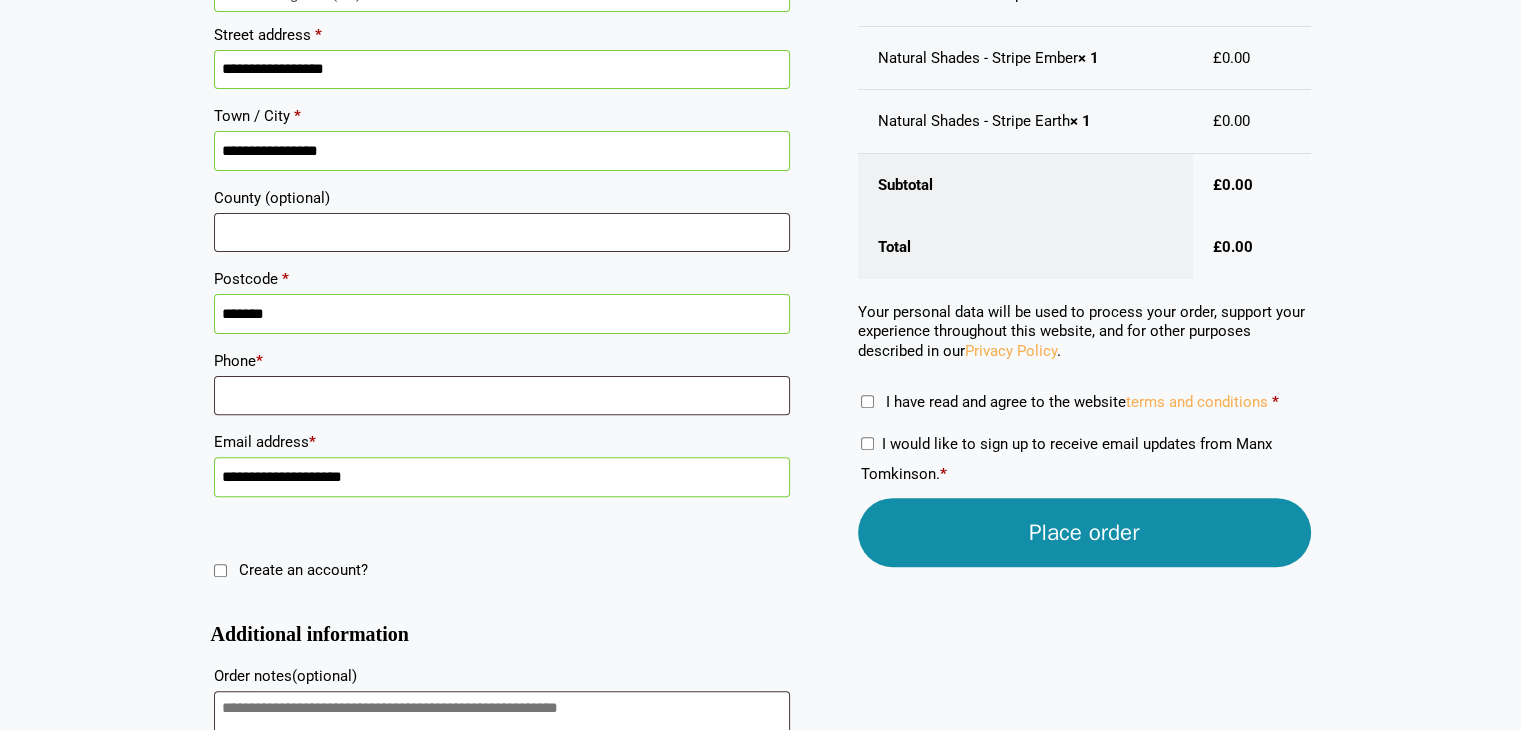 scroll, scrollTop: 600, scrollLeft: 0, axis: vertical 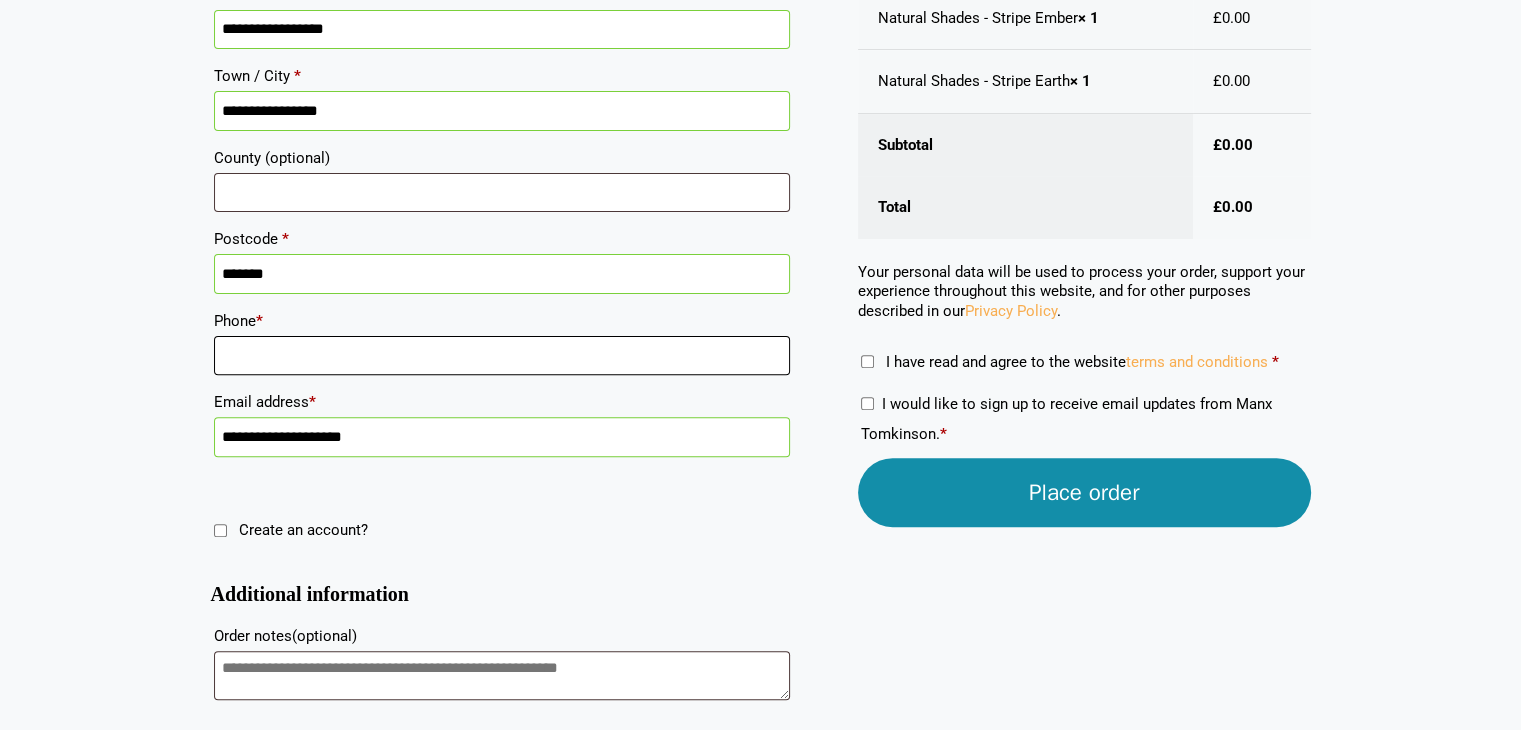 click on "Phone  *" at bounding box center (502, 356) 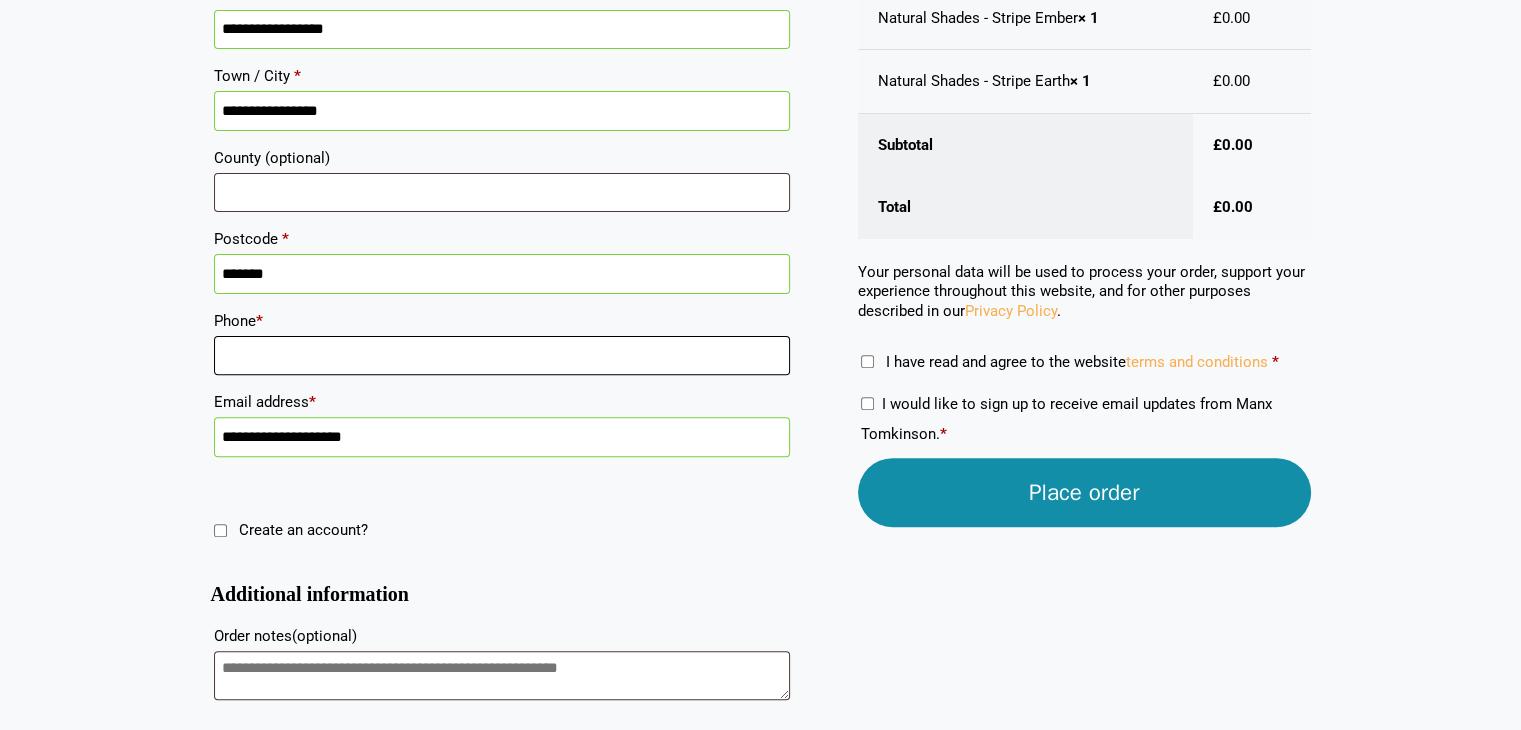 type on "**********" 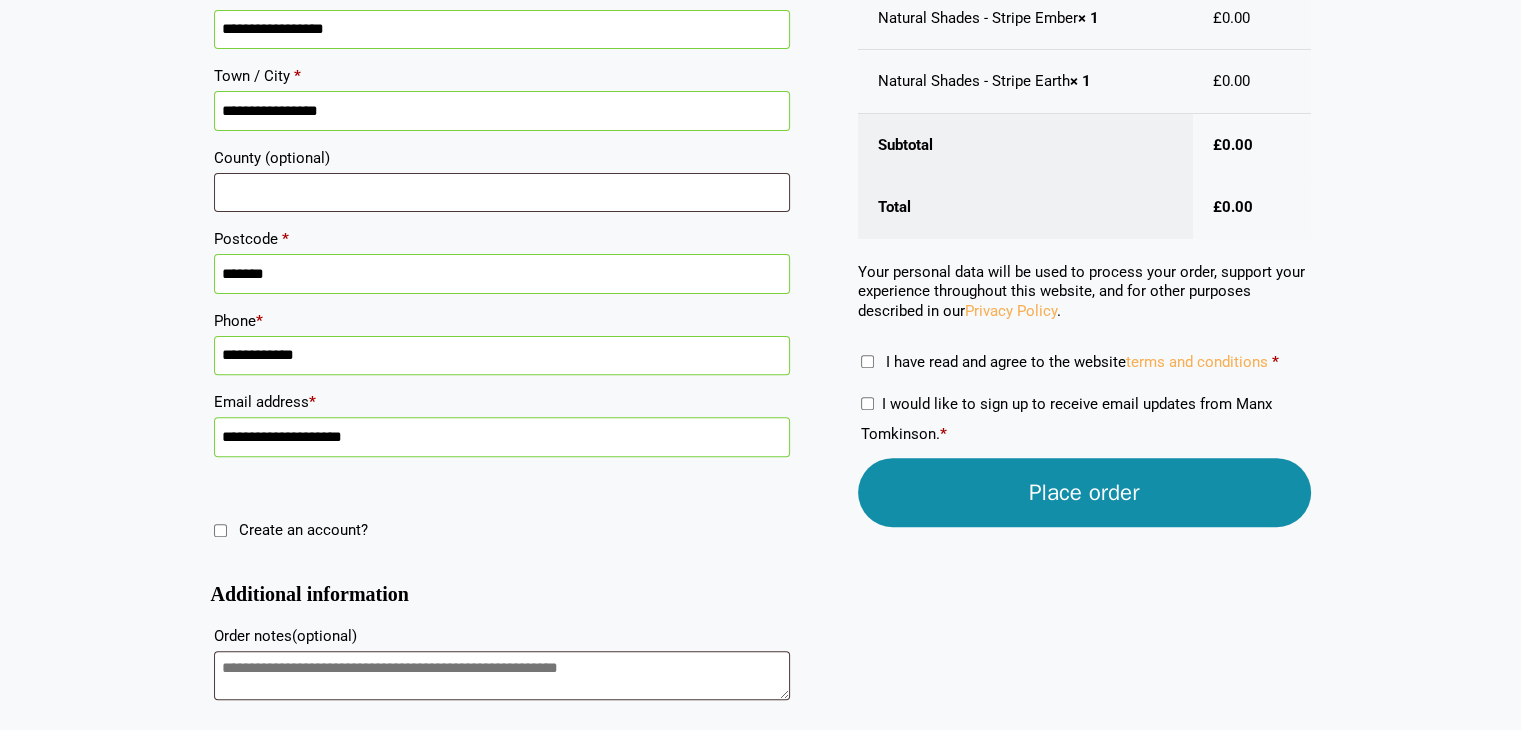 click on "Place order" at bounding box center [1084, 492] 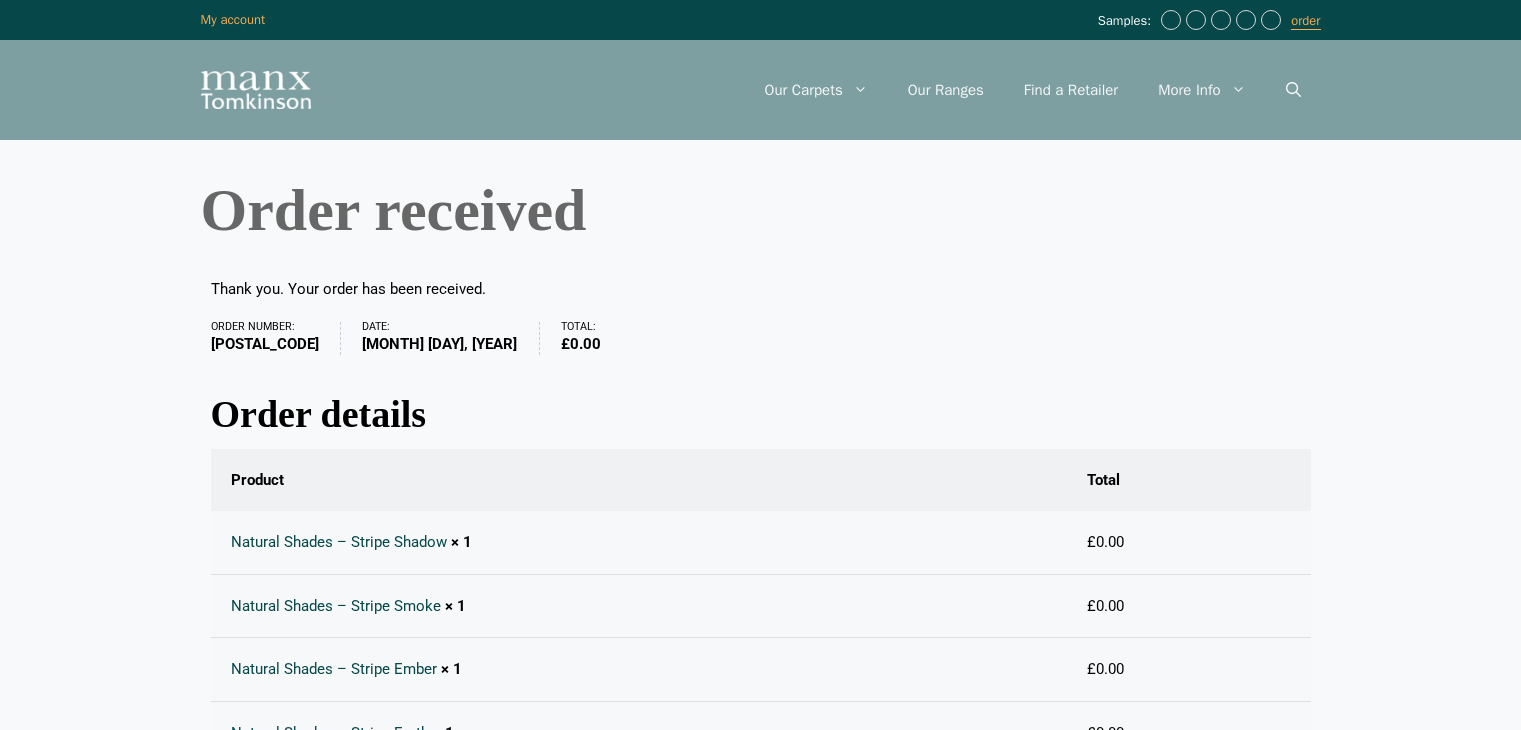 scroll, scrollTop: 0, scrollLeft: 0, axis: both 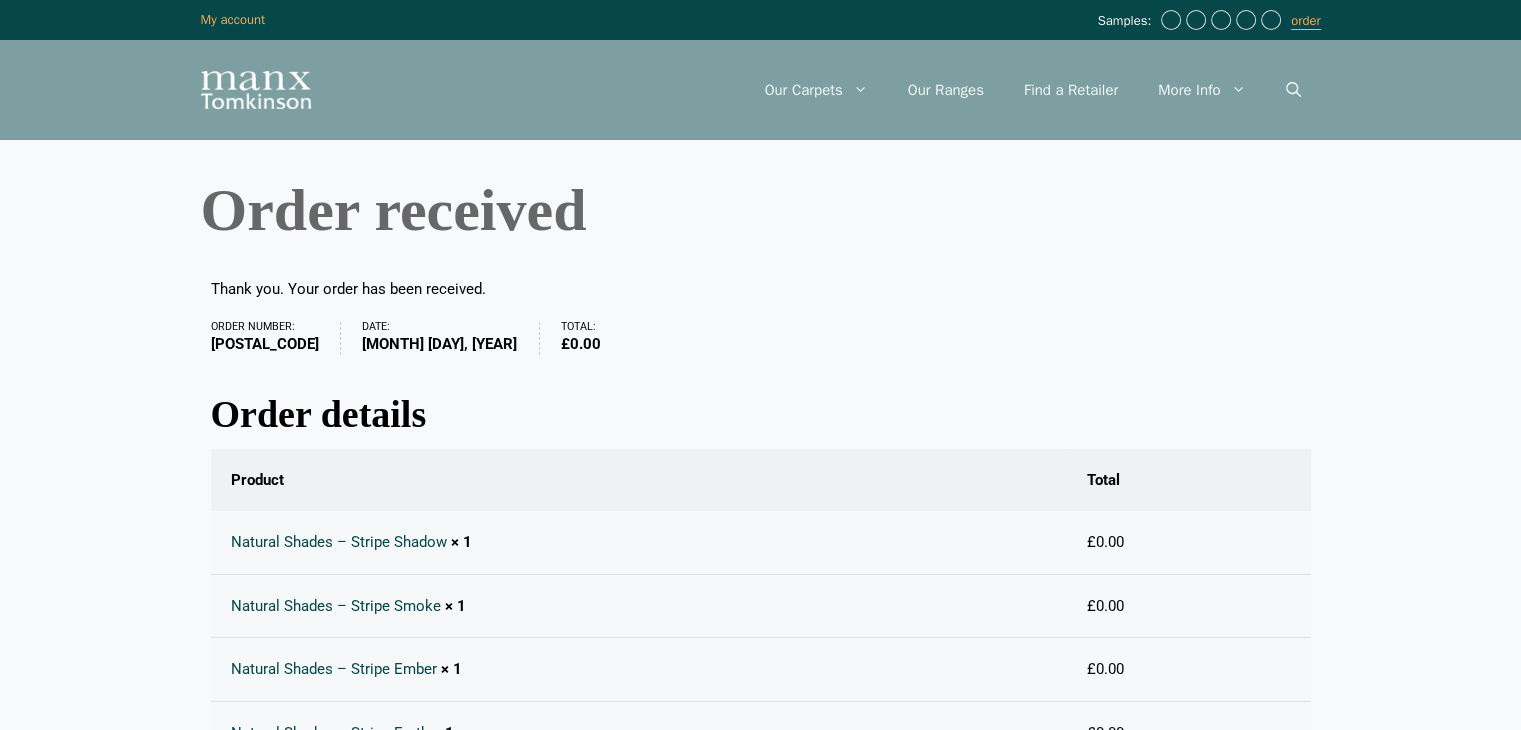 click on "Skip to content
Samples:
order
My Account My account
Menu
Menu
Our Carpets
View All
Colours
Black Carpet
Blue Carpet
Bold Colour
Brown Carpet
Carpet Inspired by Nature
Contemporary Colour
Golds" at bounding box center (760, 654) 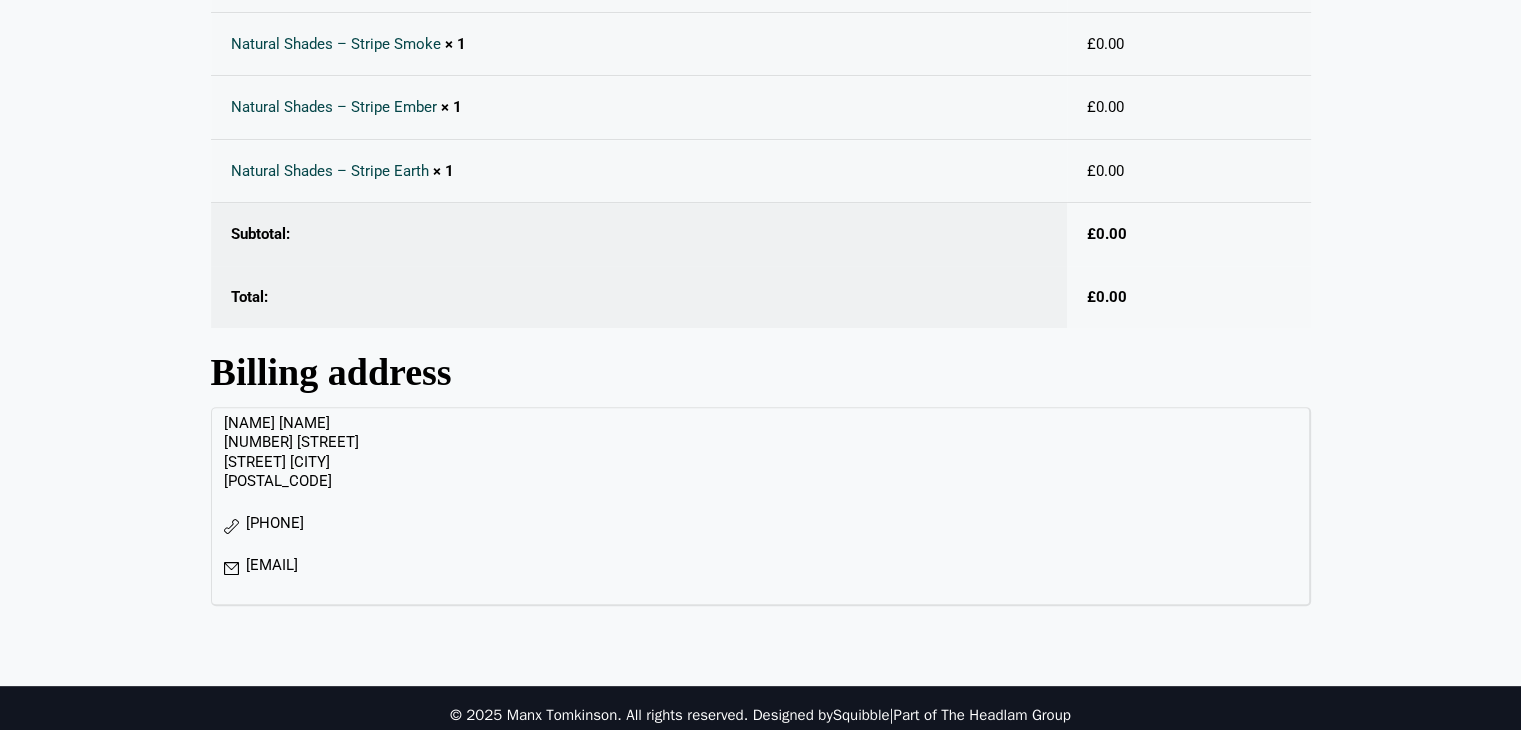 scroll, scrollTop: 576, scrollLeft: 0, axis: vertical 